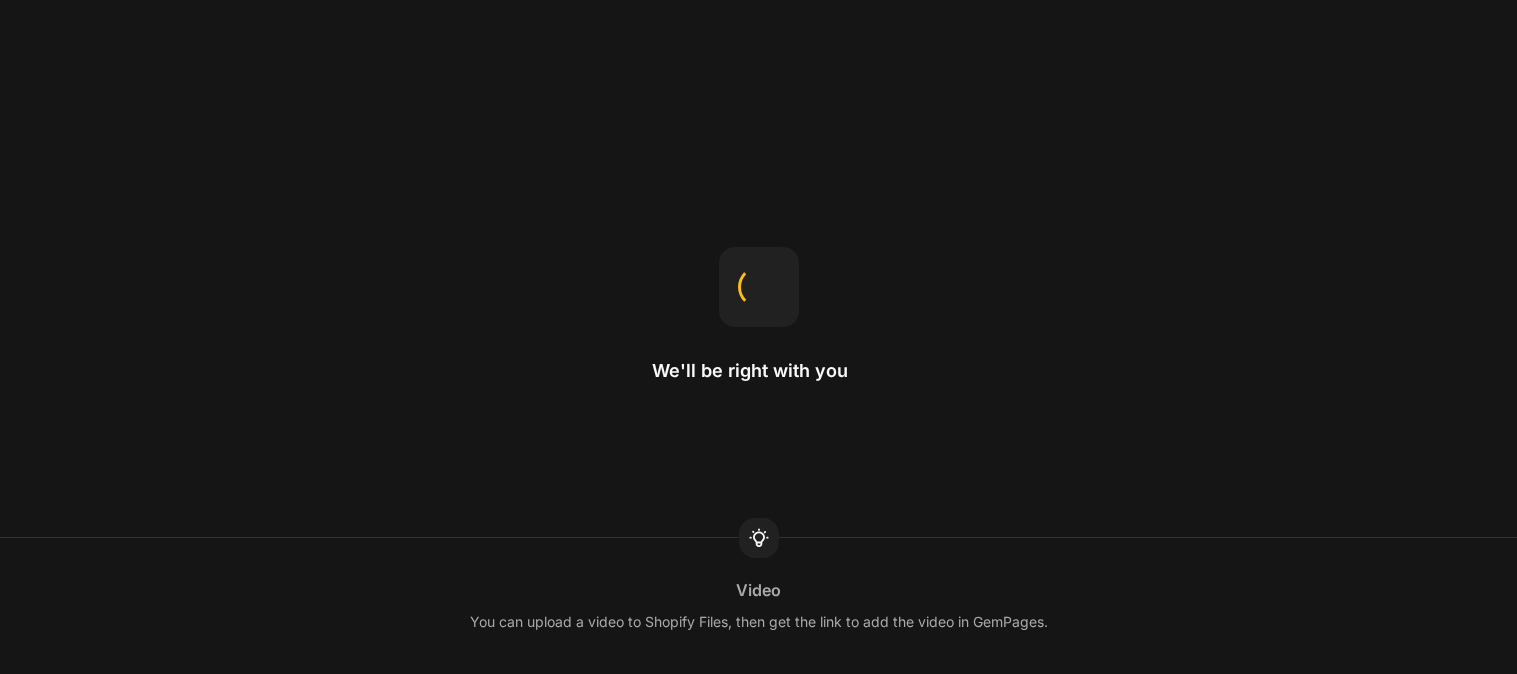 scroll, scrollTop: 0, scrollLeft: 0, axis: both 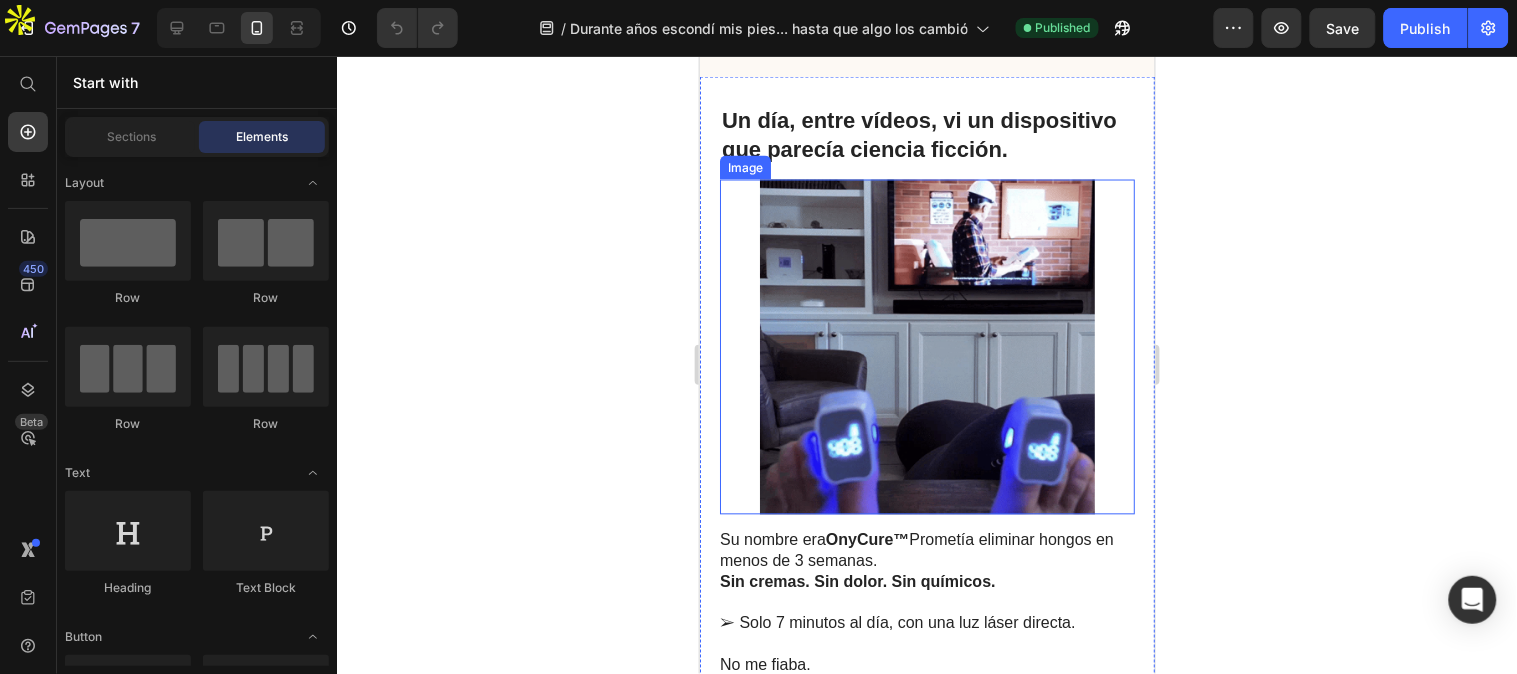 click at bounding box center (926, 346) 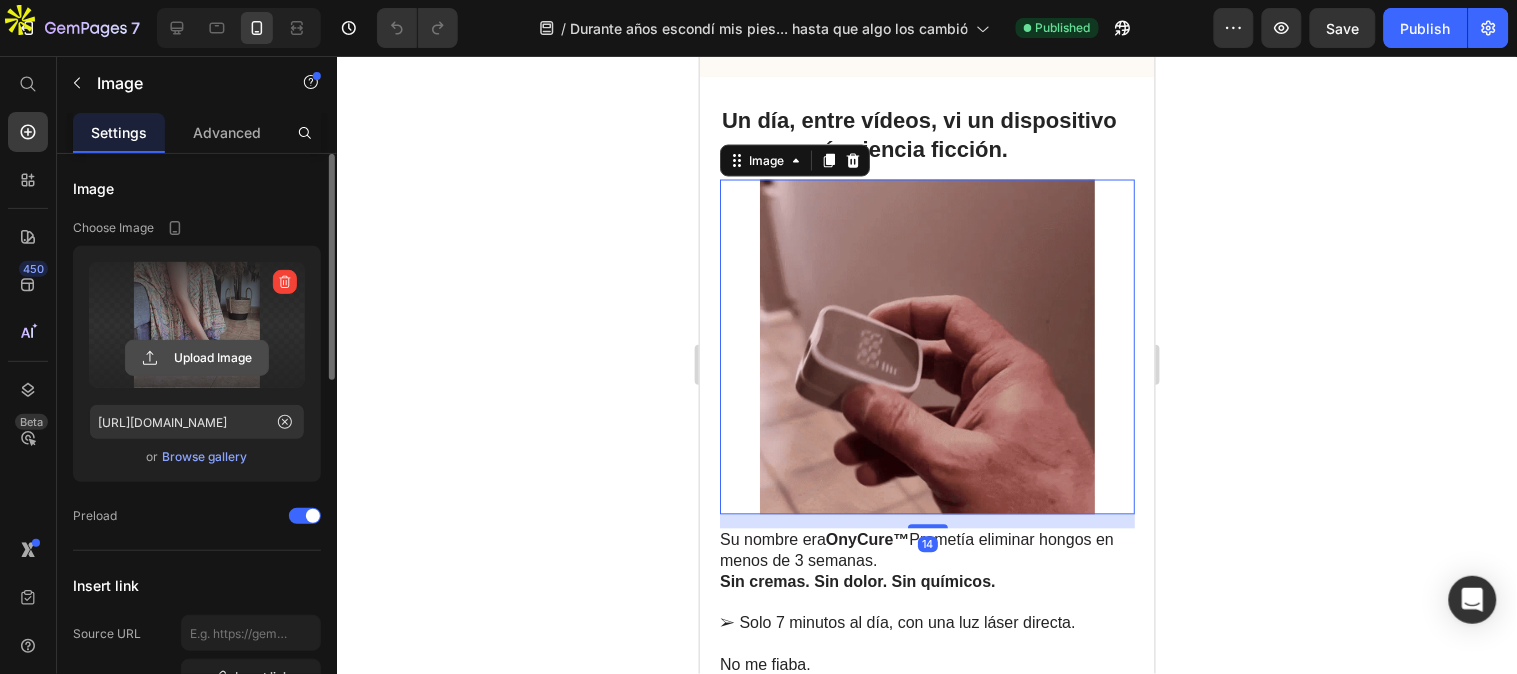 click 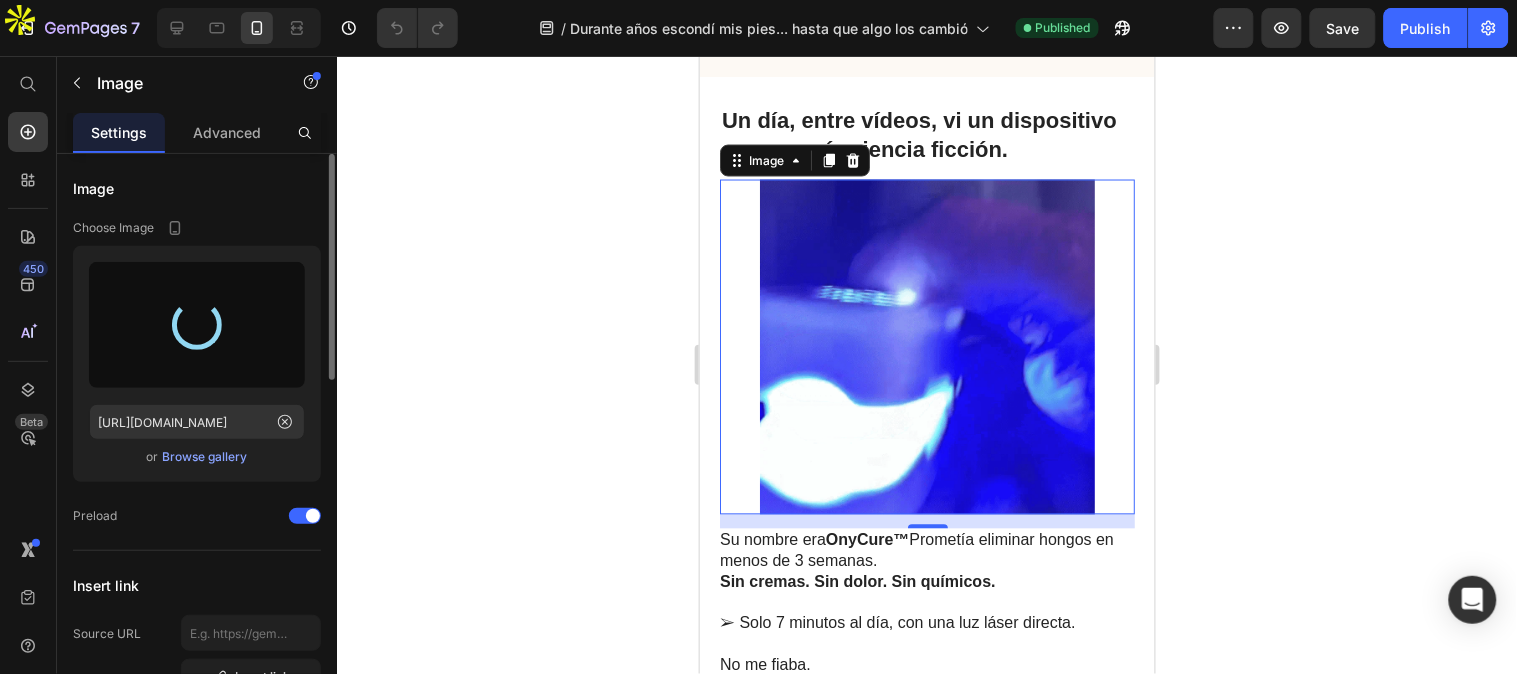 type on "[URL][DOMAIN_NAME]" 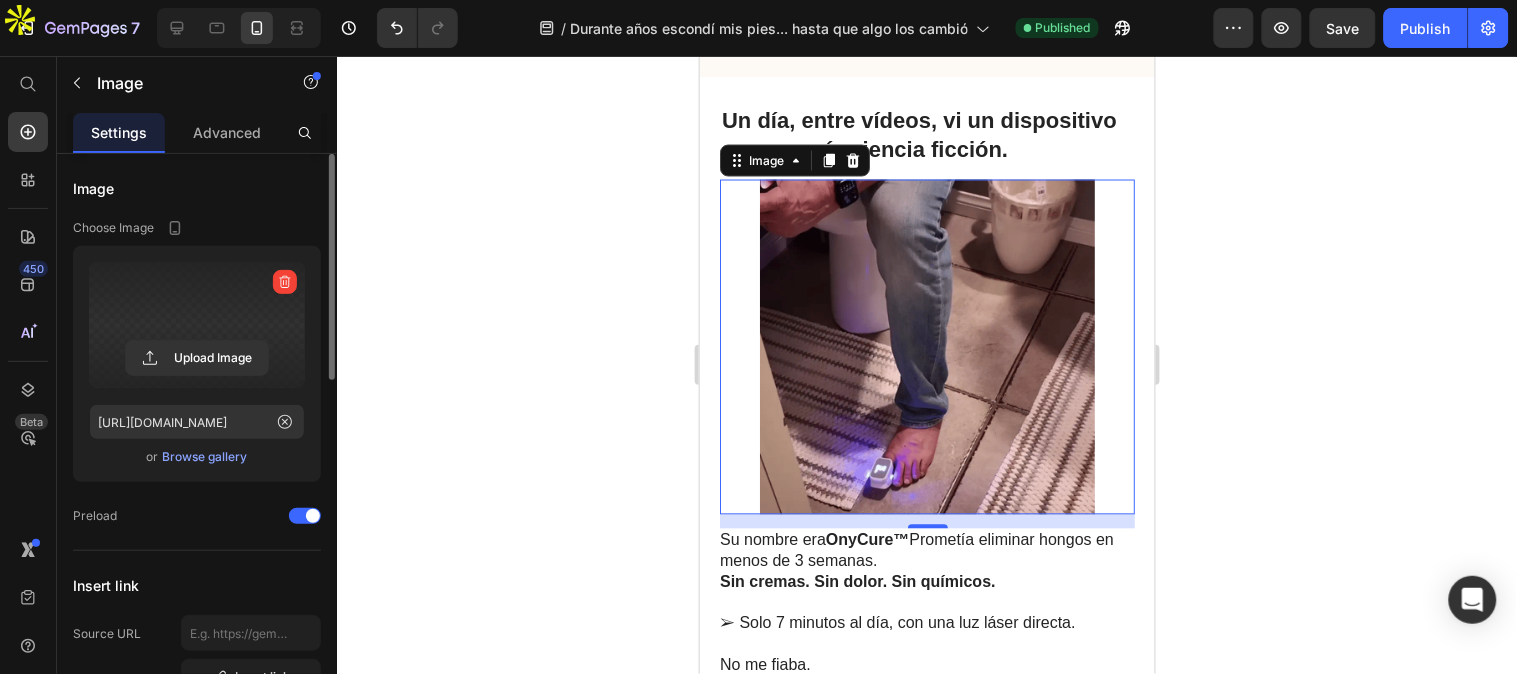click 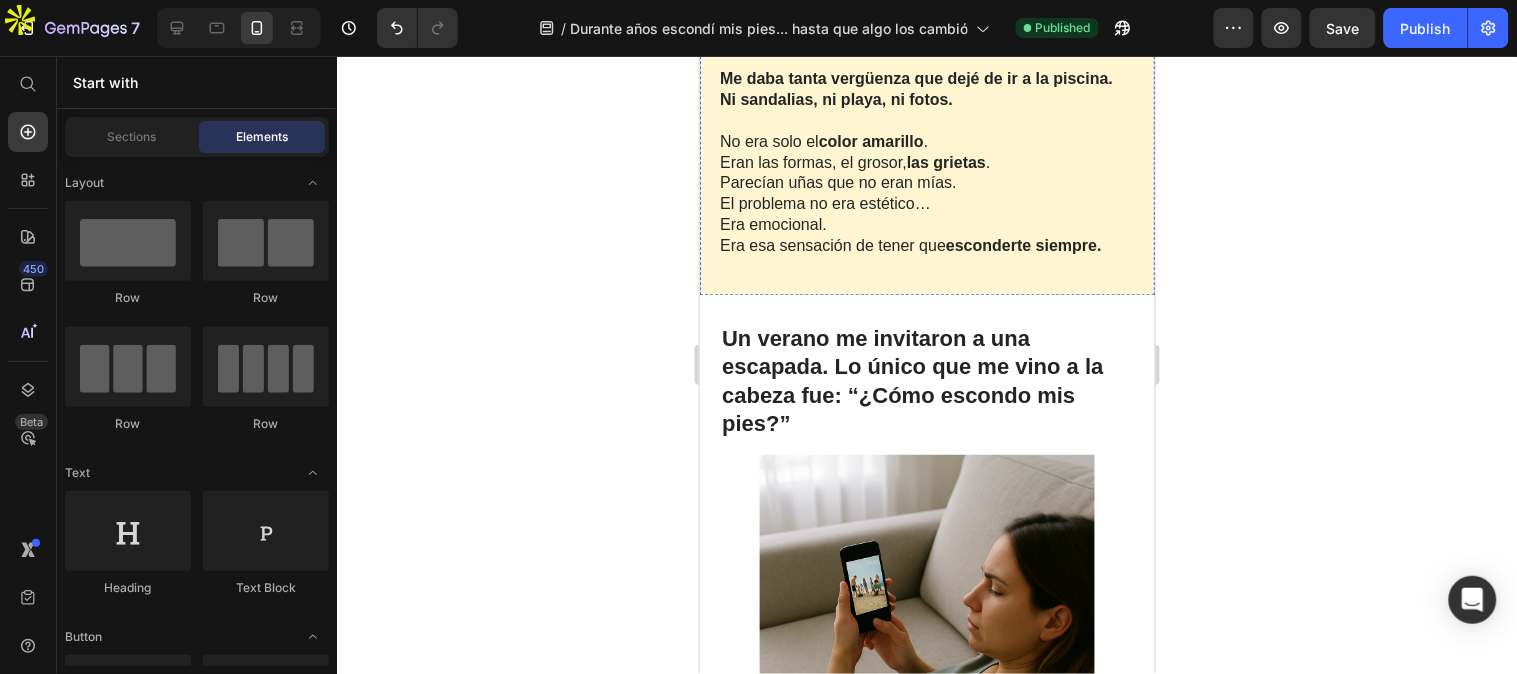 scroll, scrollTop: 777, scrollLeft: 0, axis: vertical 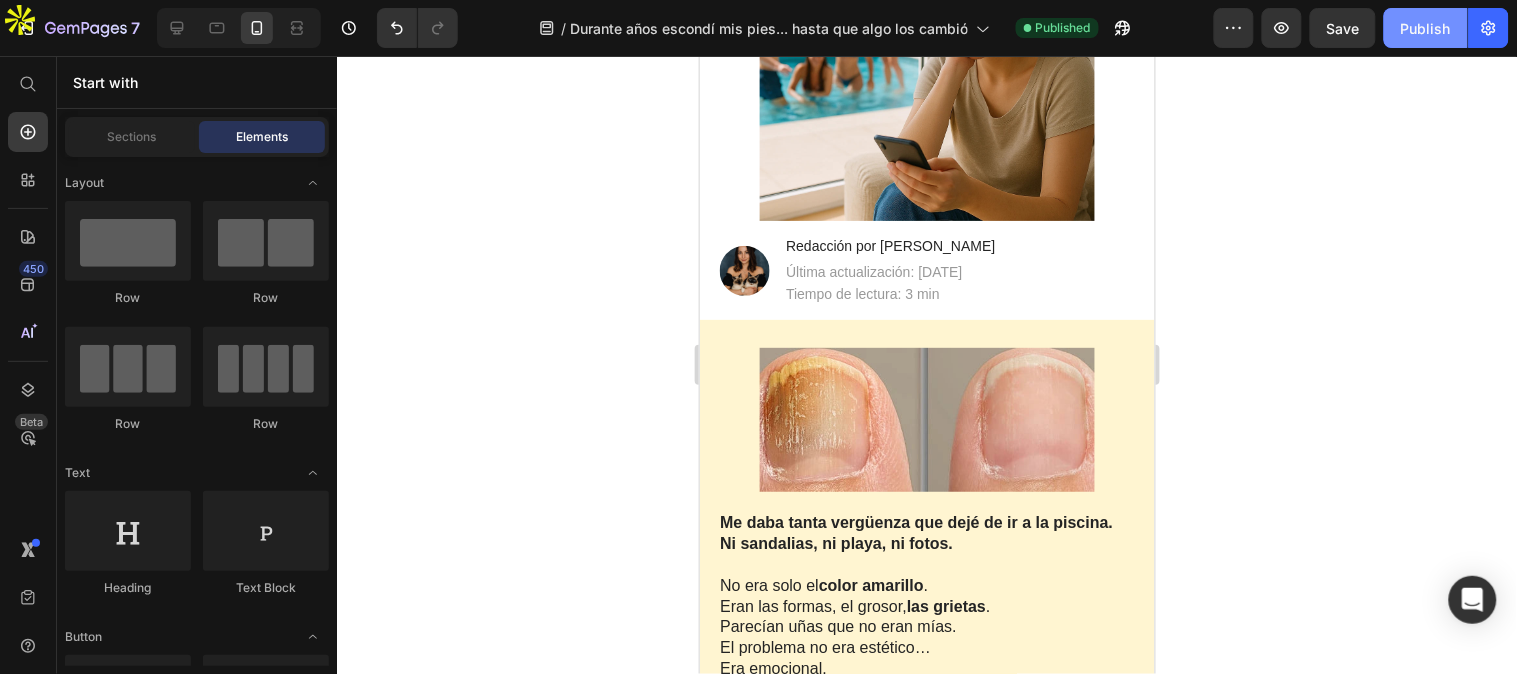 click on "Publish" at bounding box center [1426, 28] 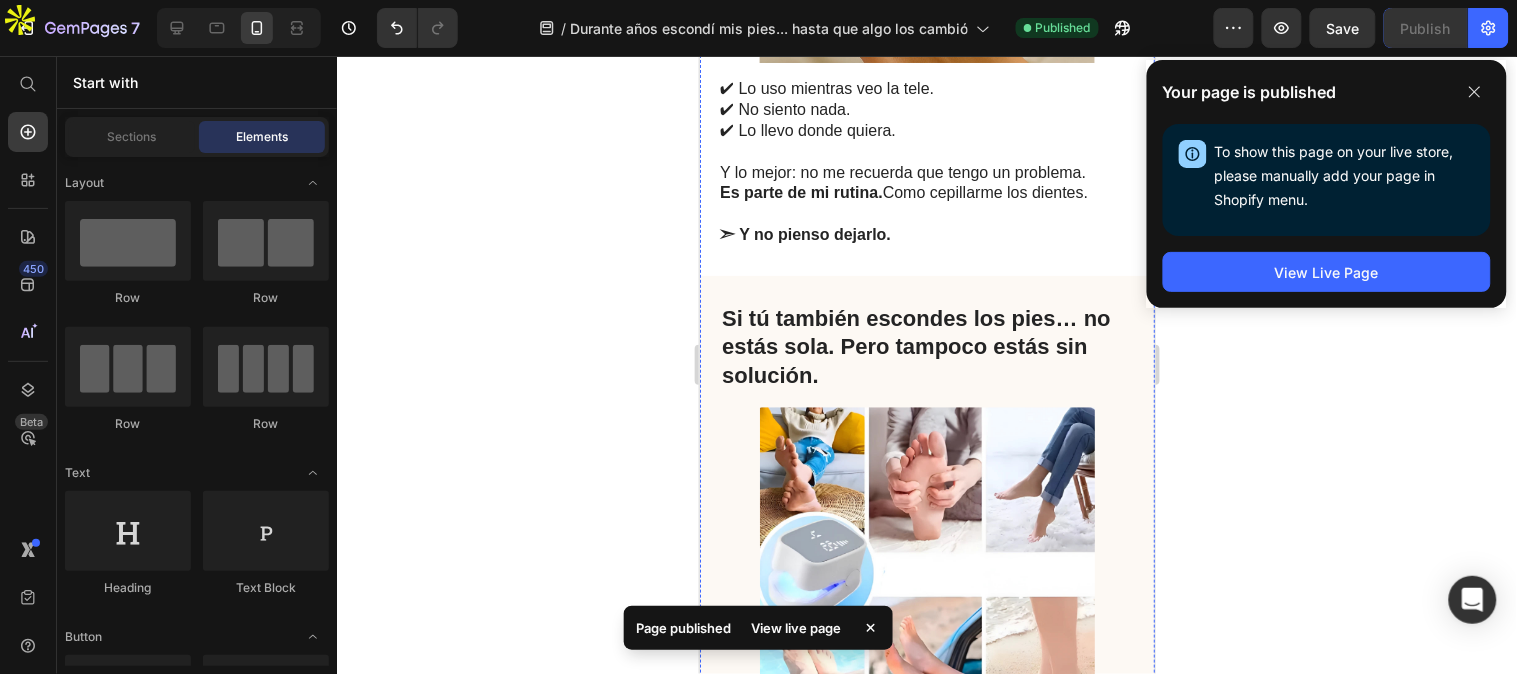 scroll, scrollTop: 5000, scrollLeft: 0, axis: vertical 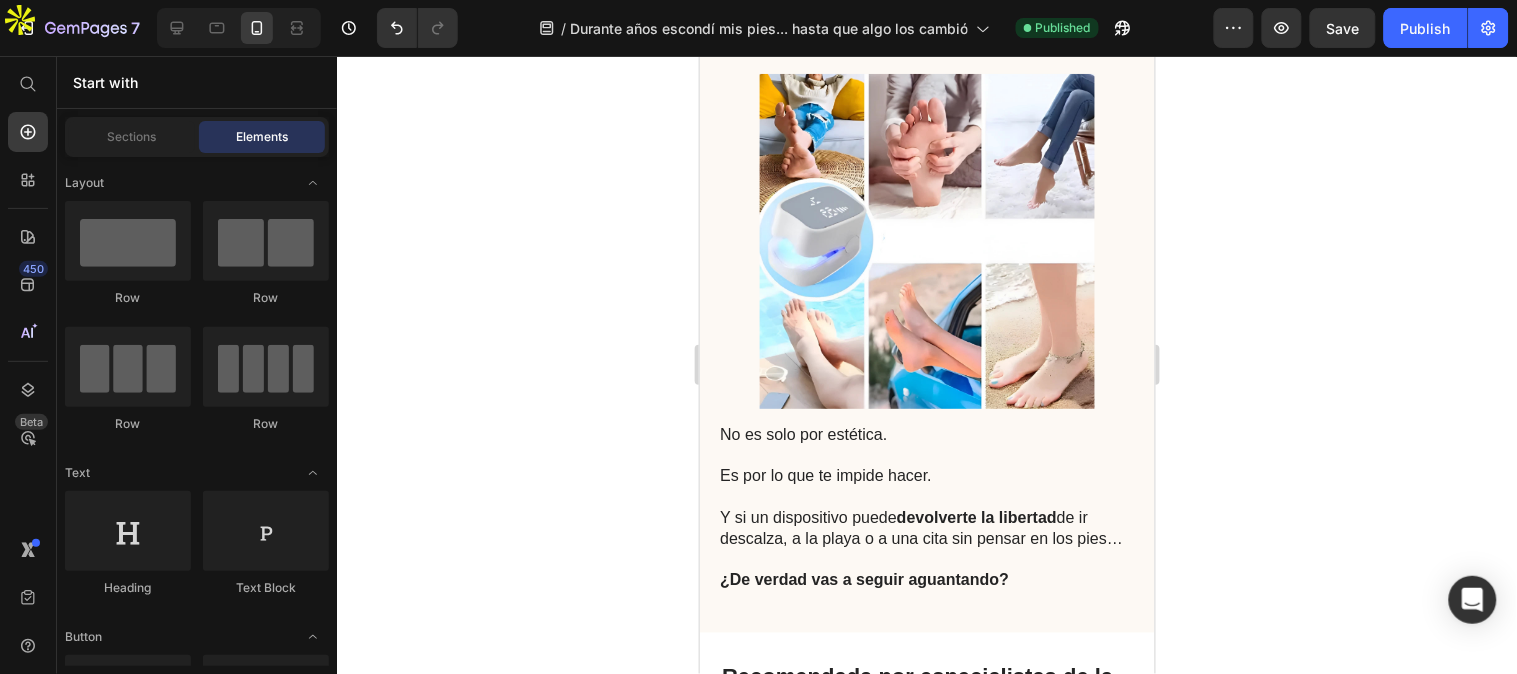 click 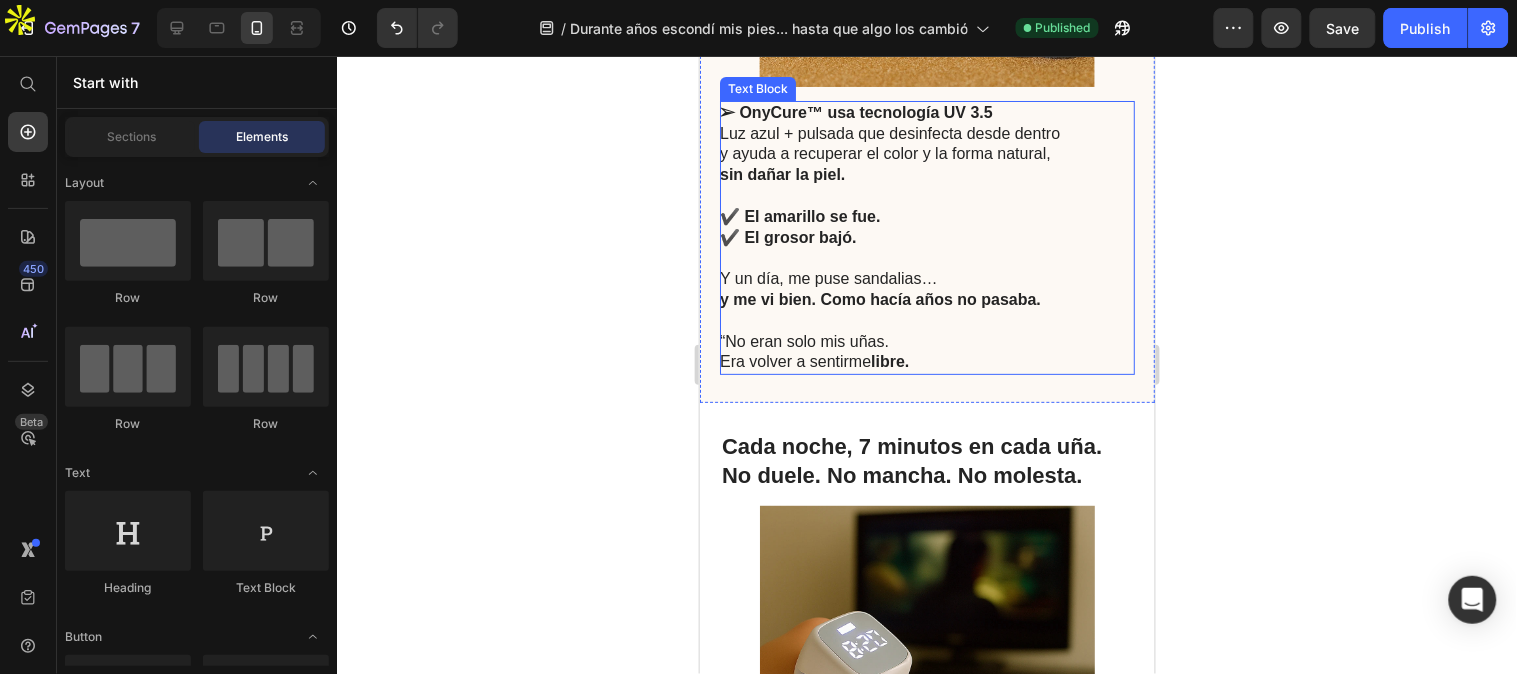scroll, scrollTop: 4333, scrollLeft: 0, axis: vertical 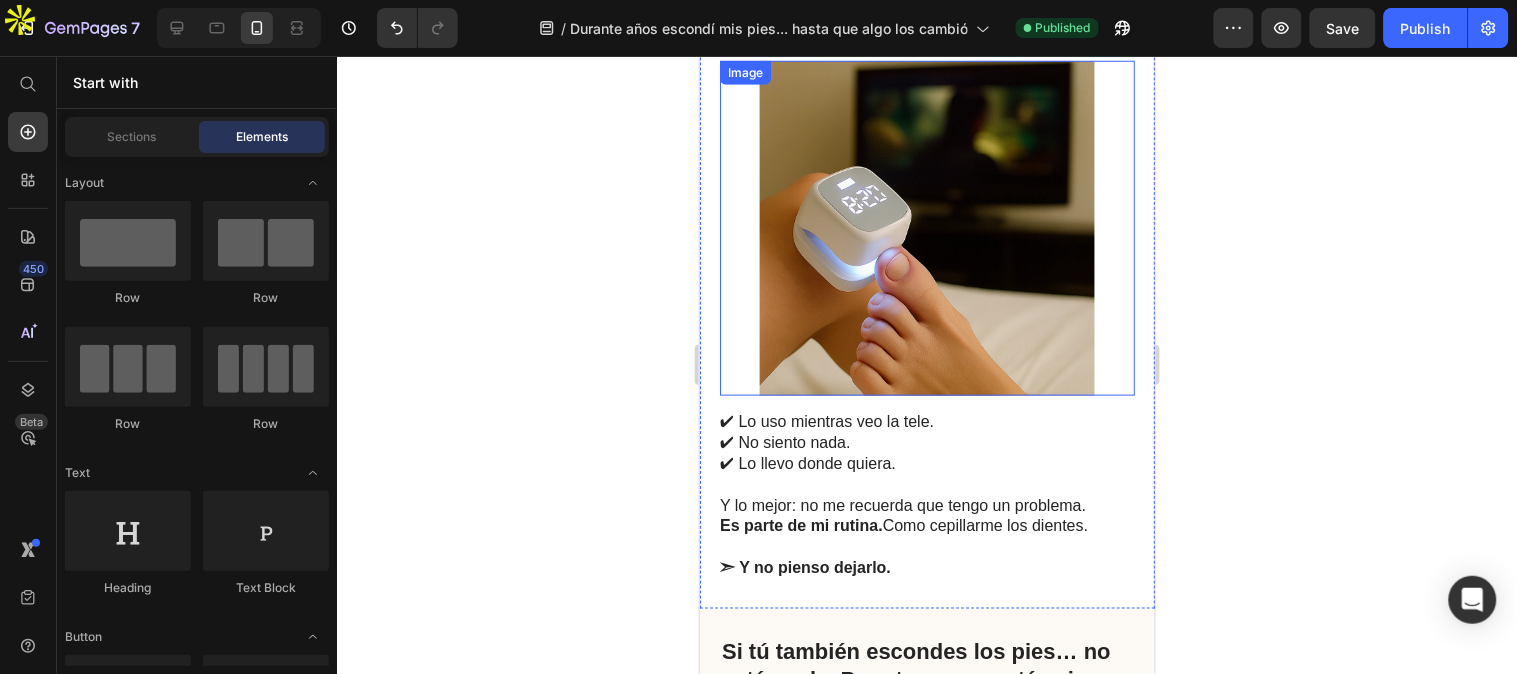 click at bounding box center (926, 227) 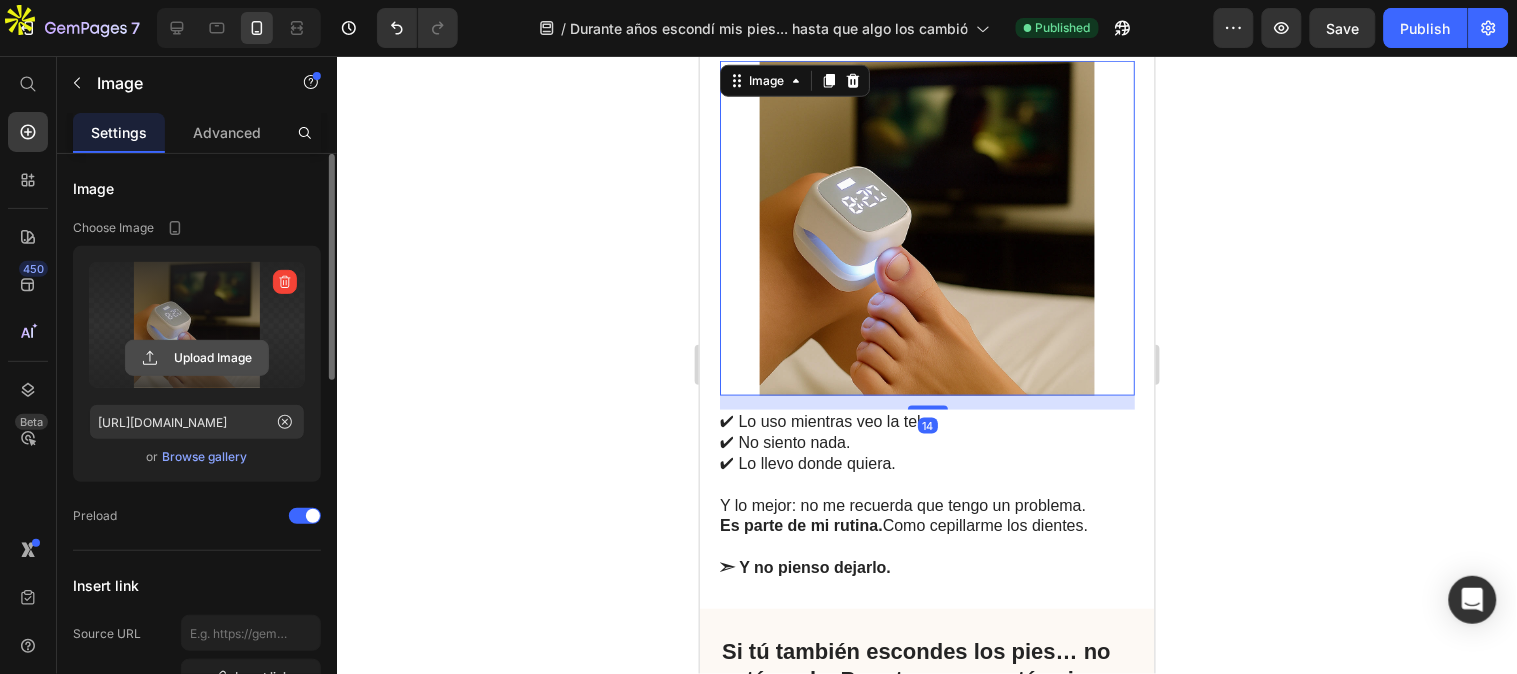 click 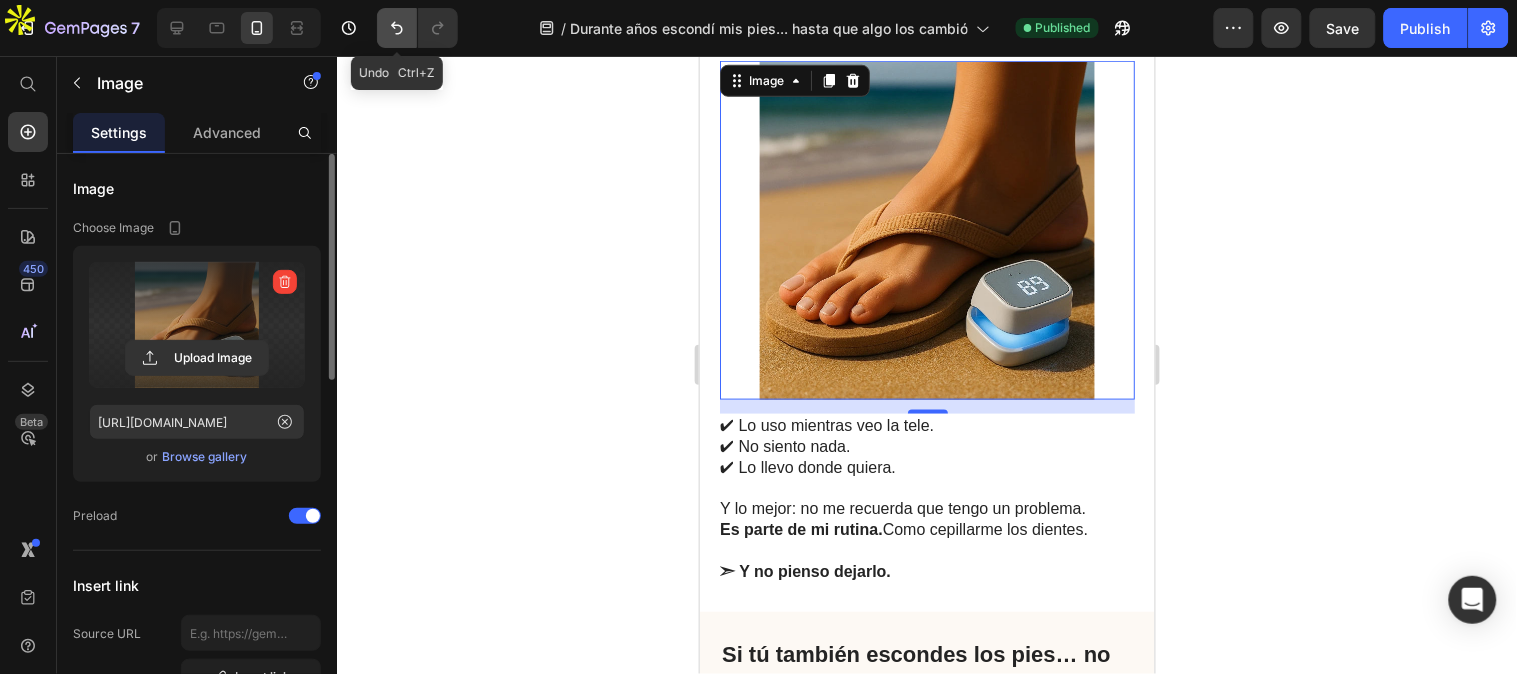 click 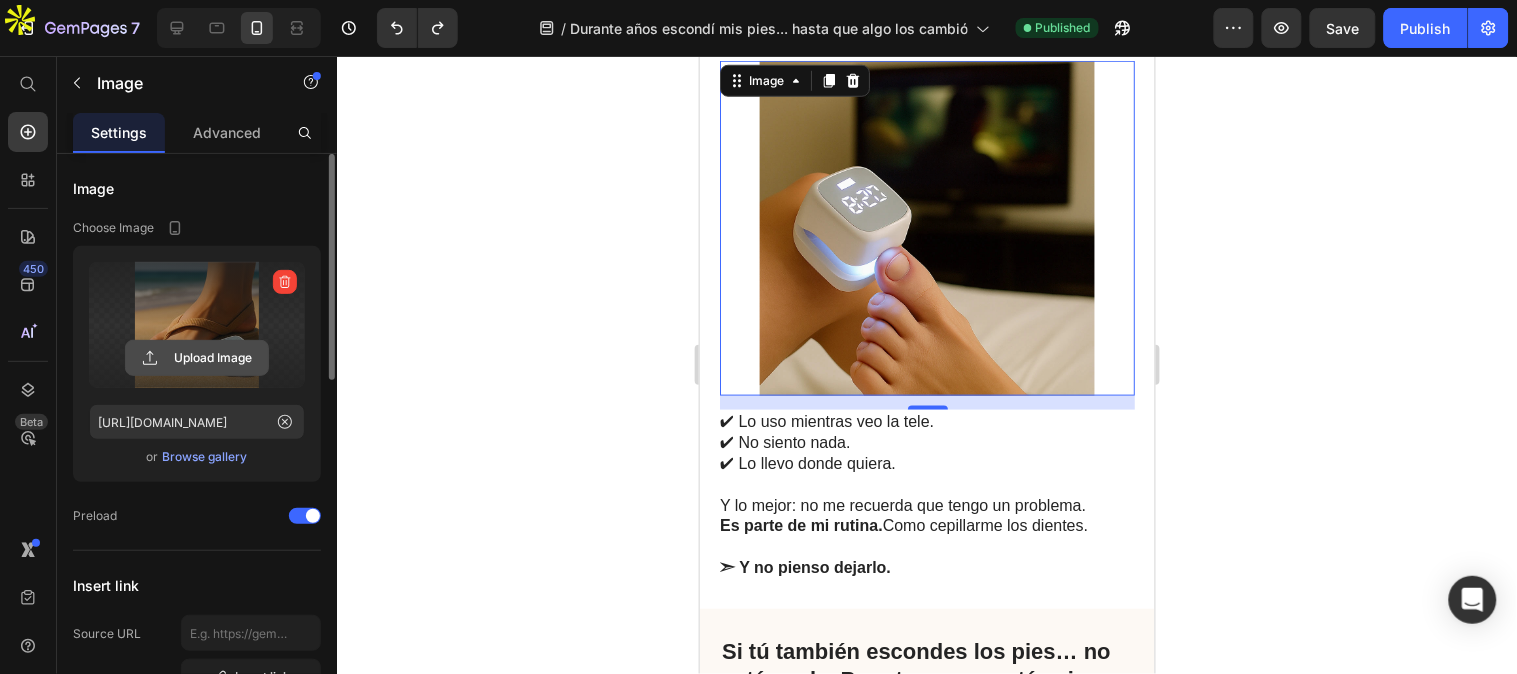 click 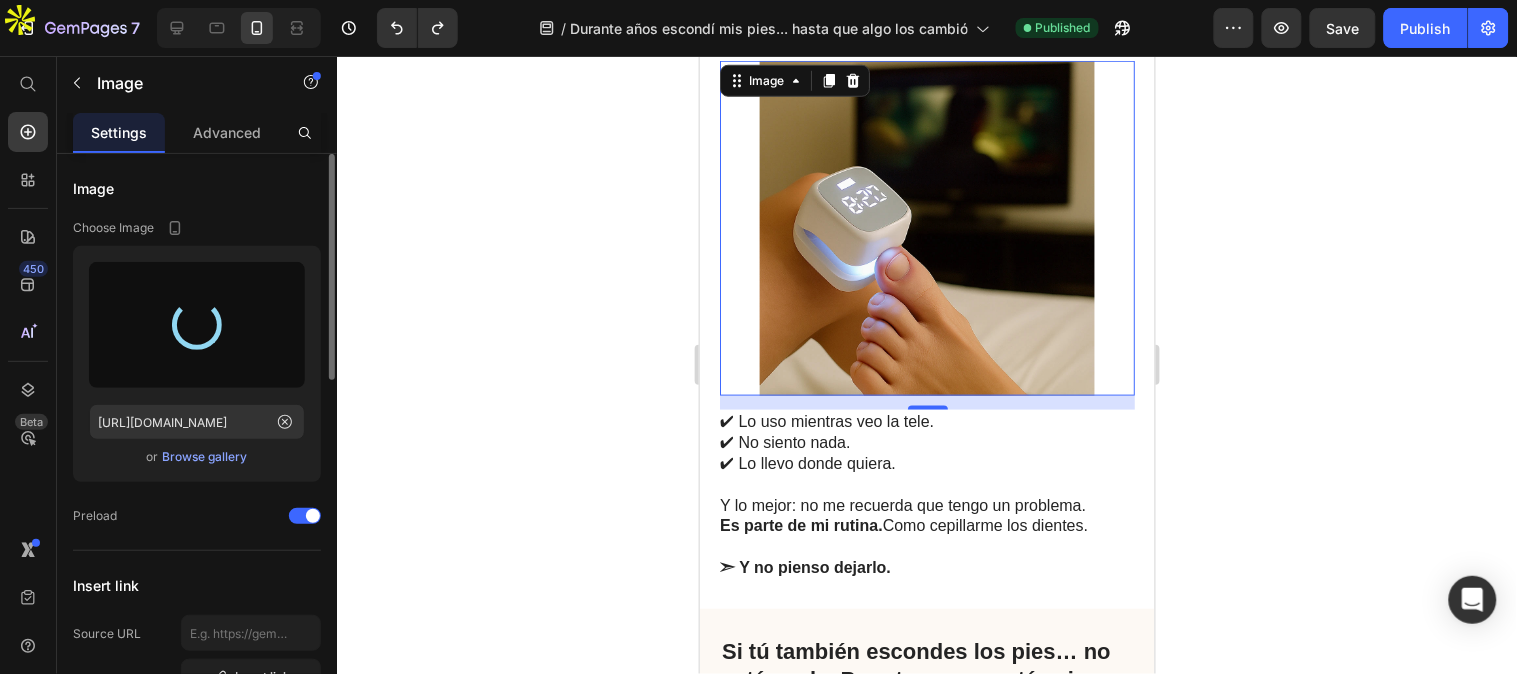 type on "[URL][DOMAIN_NAME]" 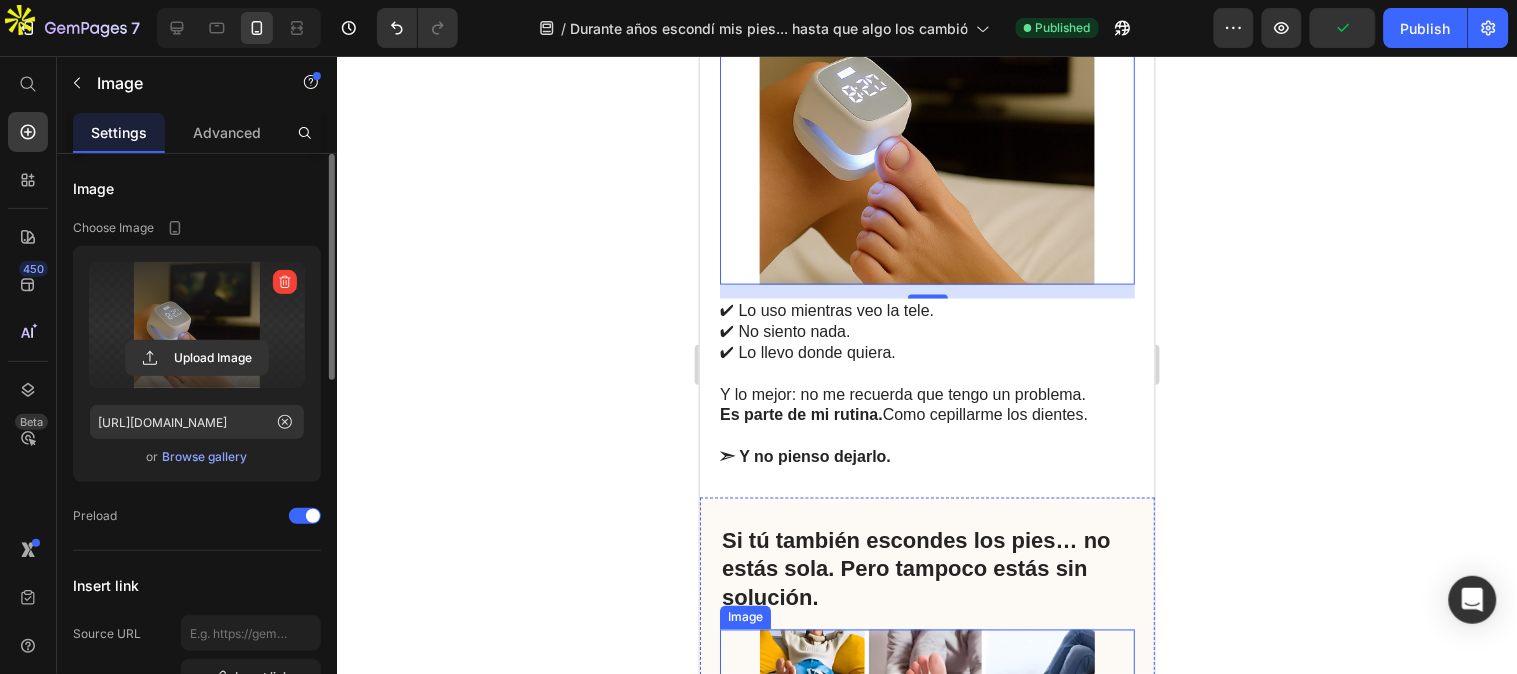 scroll, scrollTop: 4777, scrollLeft: 0, axis: vertical 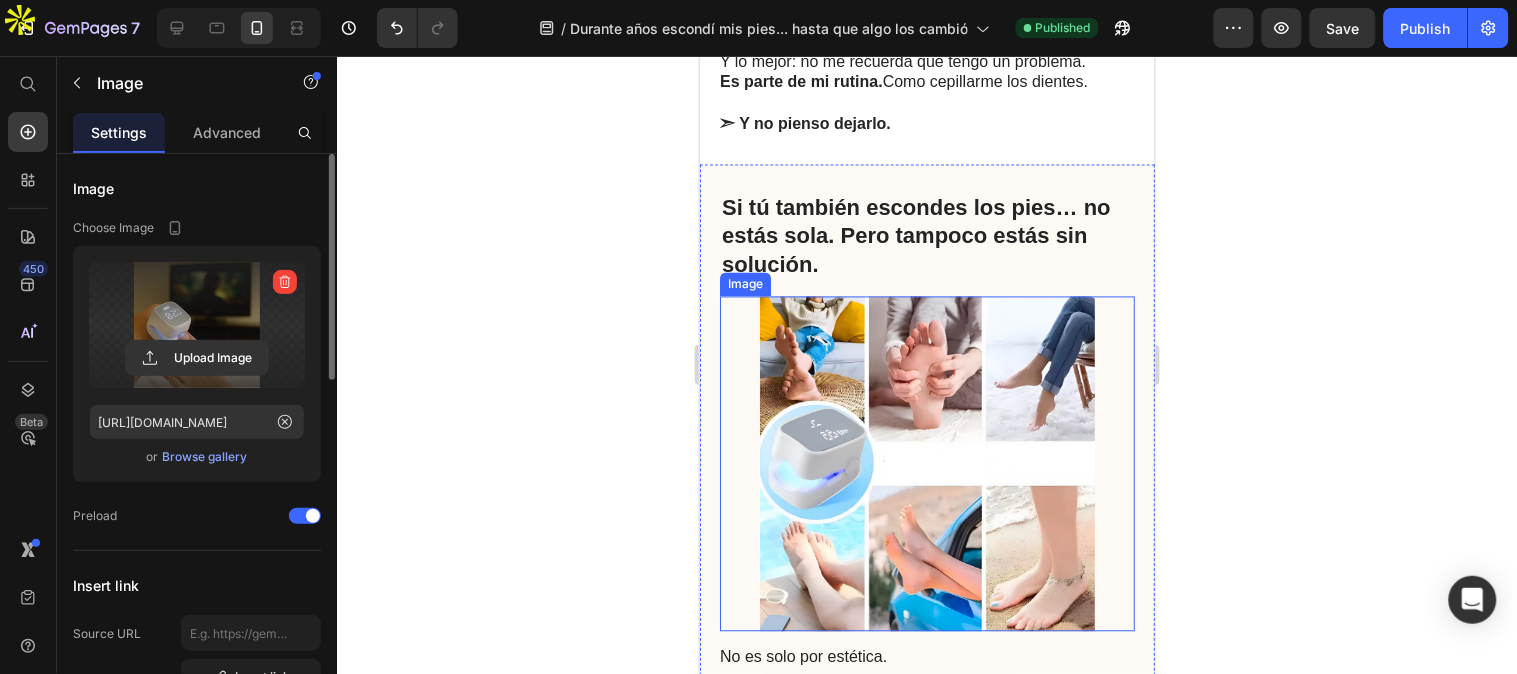 click at bounding box center (926, 463) 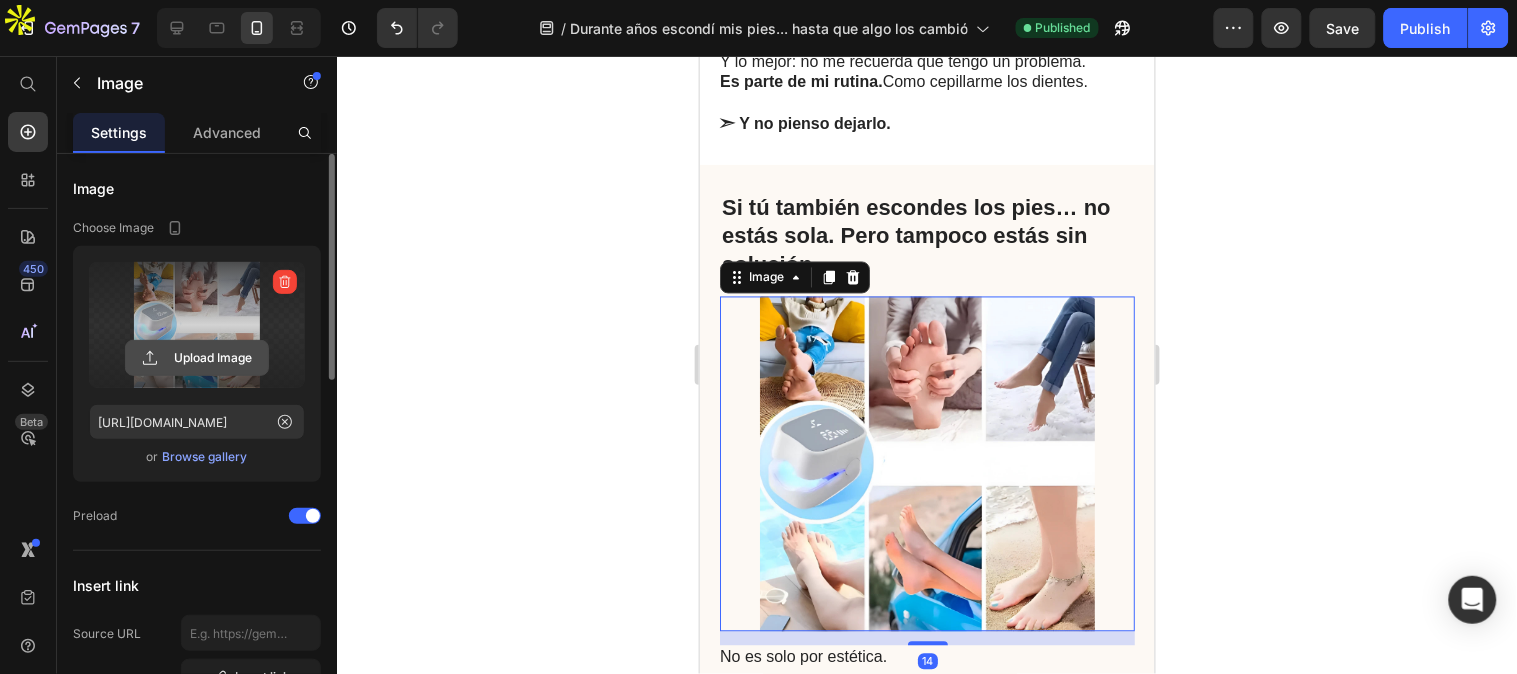 click 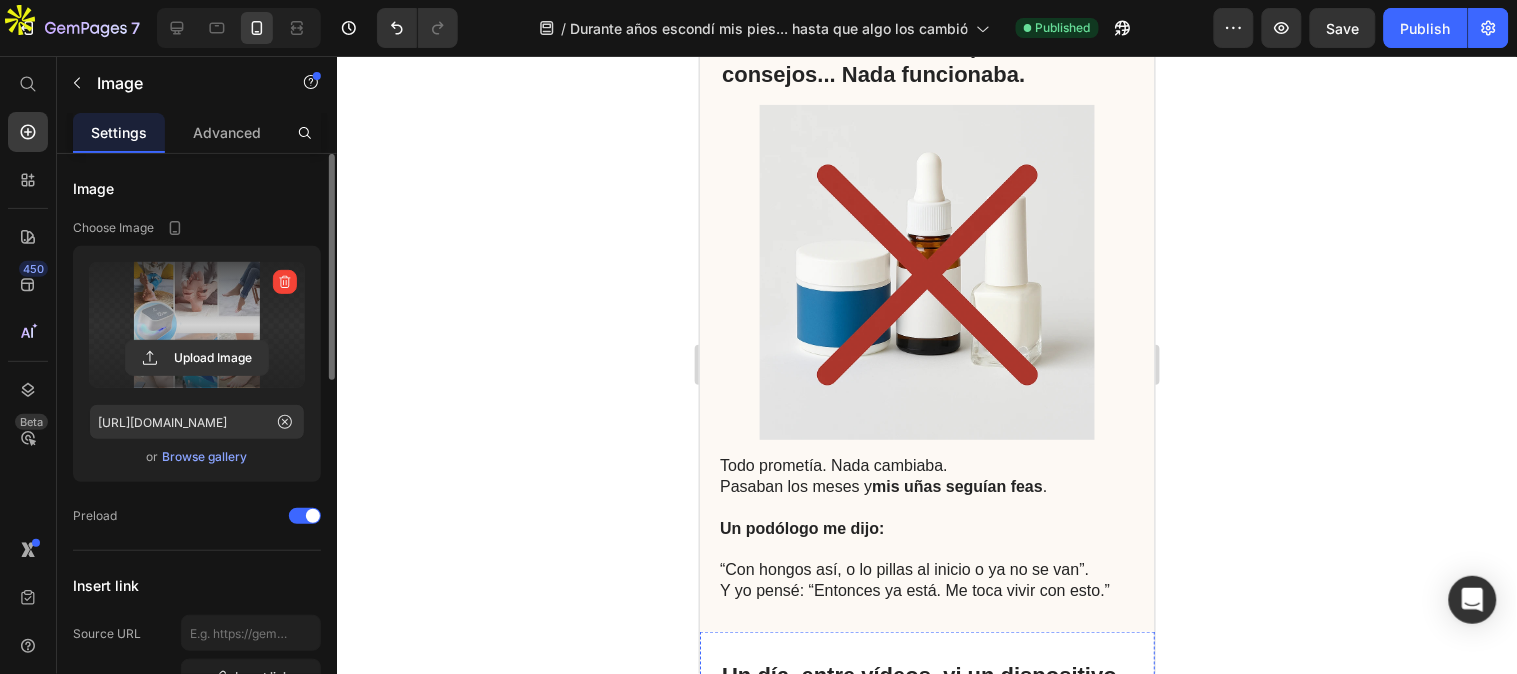 scroll, scrollTop: 2111, scrollLeft: 0, axis: vertical 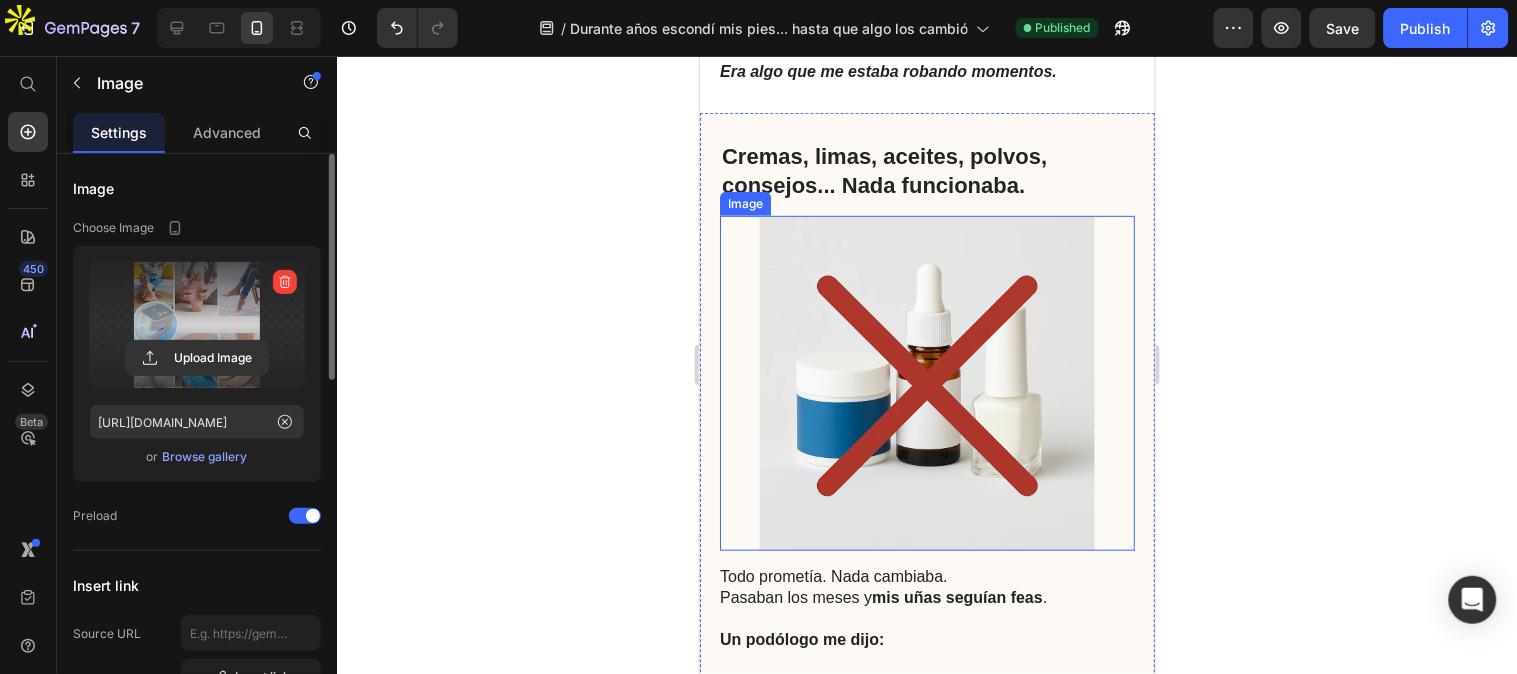 click at bounding box center [926, 382] 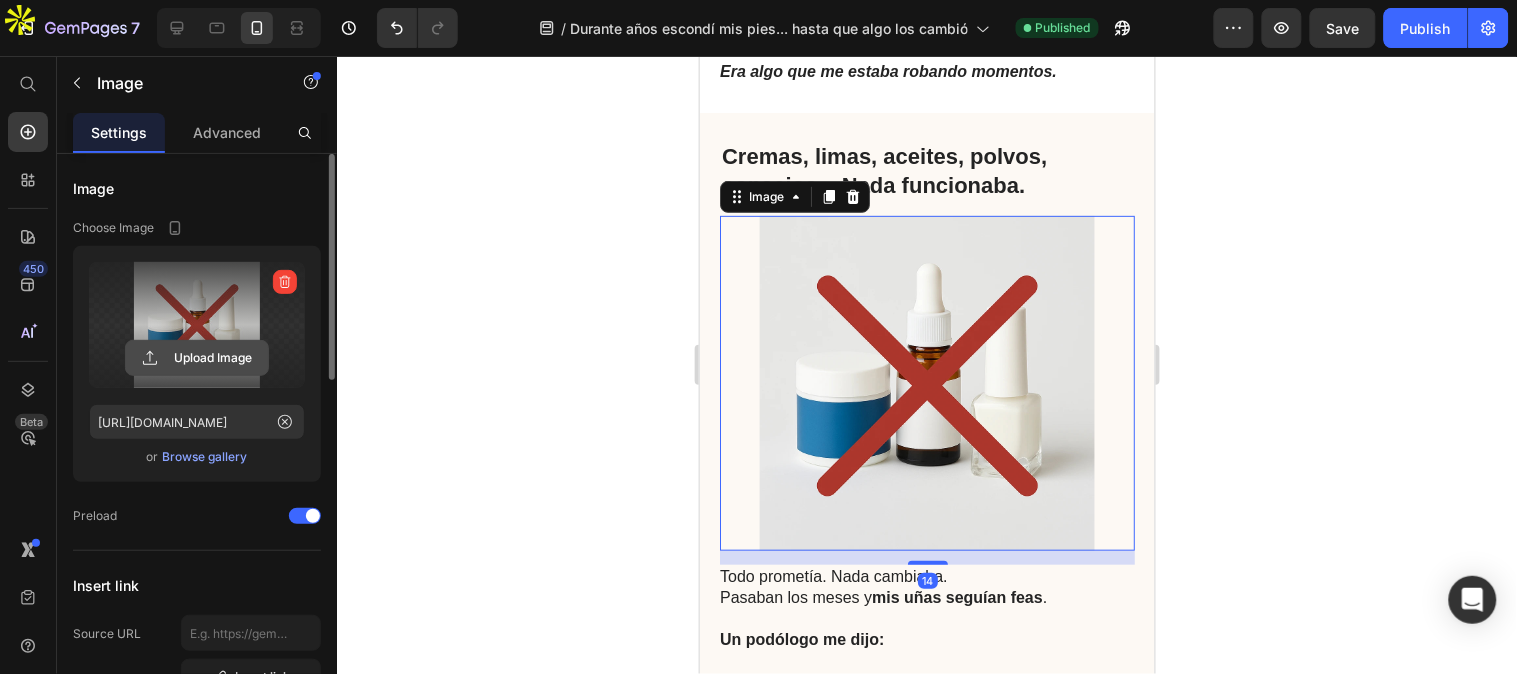click 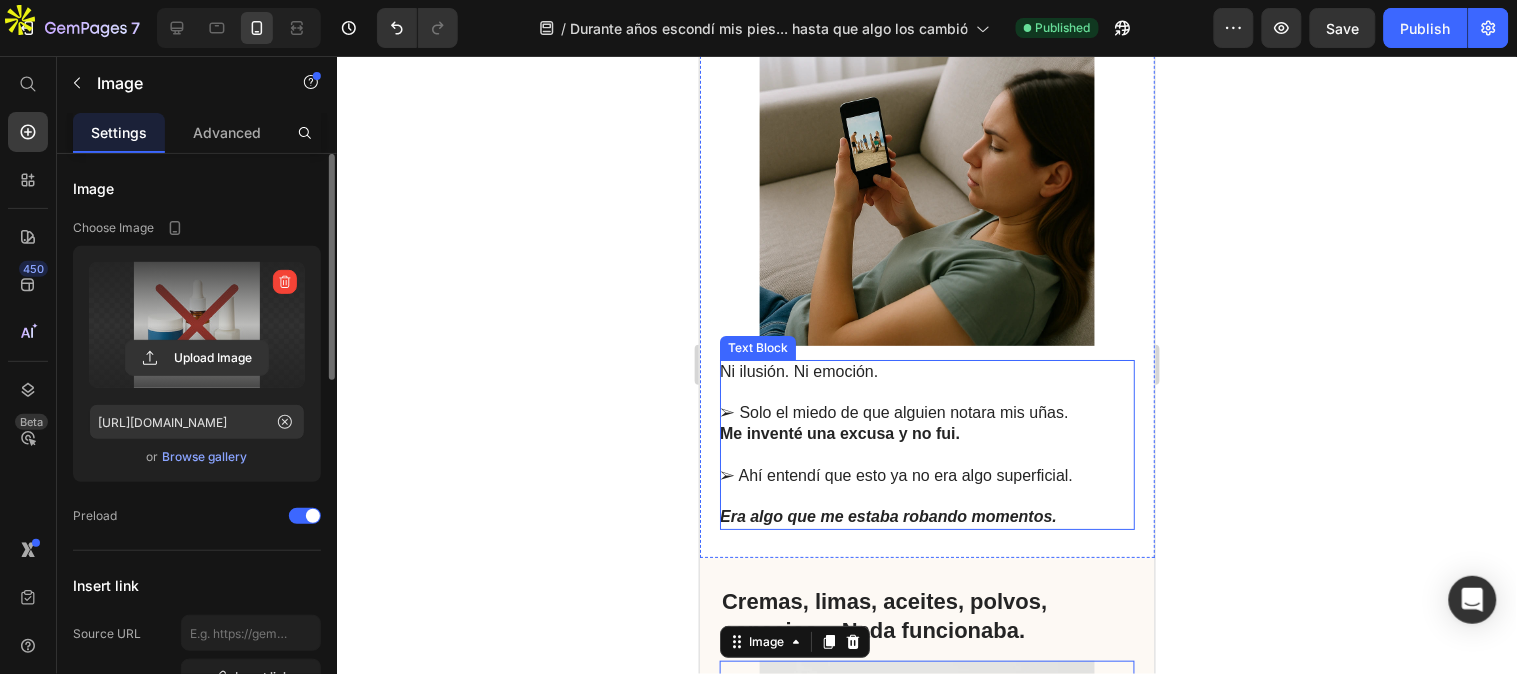 scroll, scrollTop: 1444, scrollLeft: 0, axis: vertical 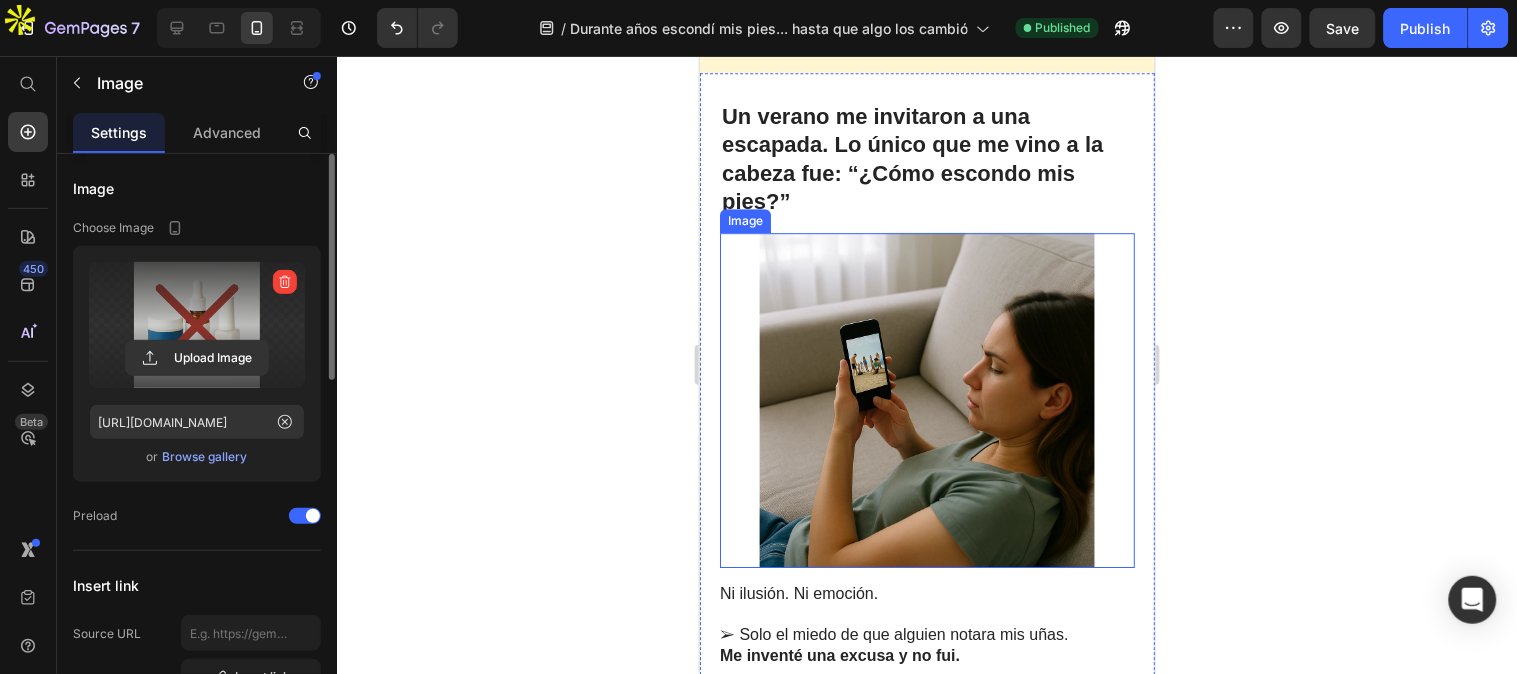 click at bounding box center [926, 399] 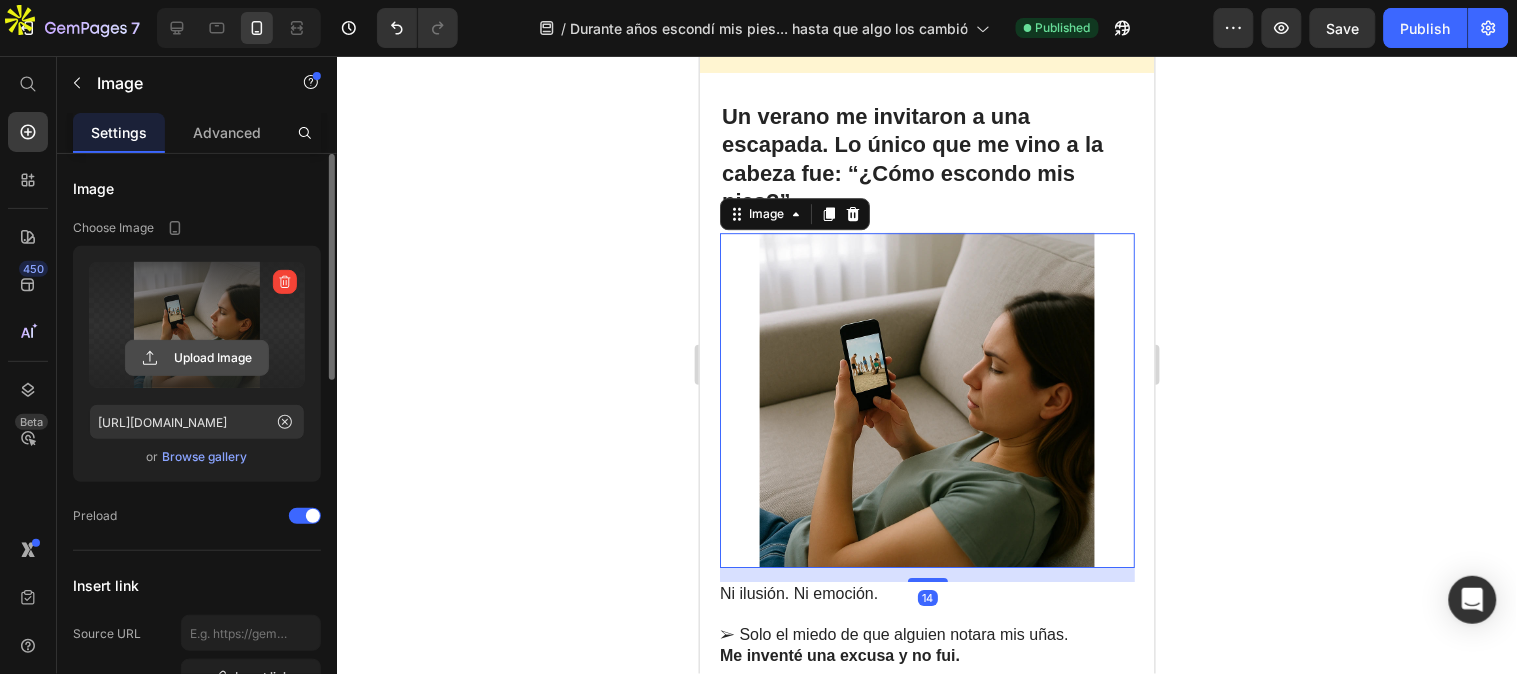 click 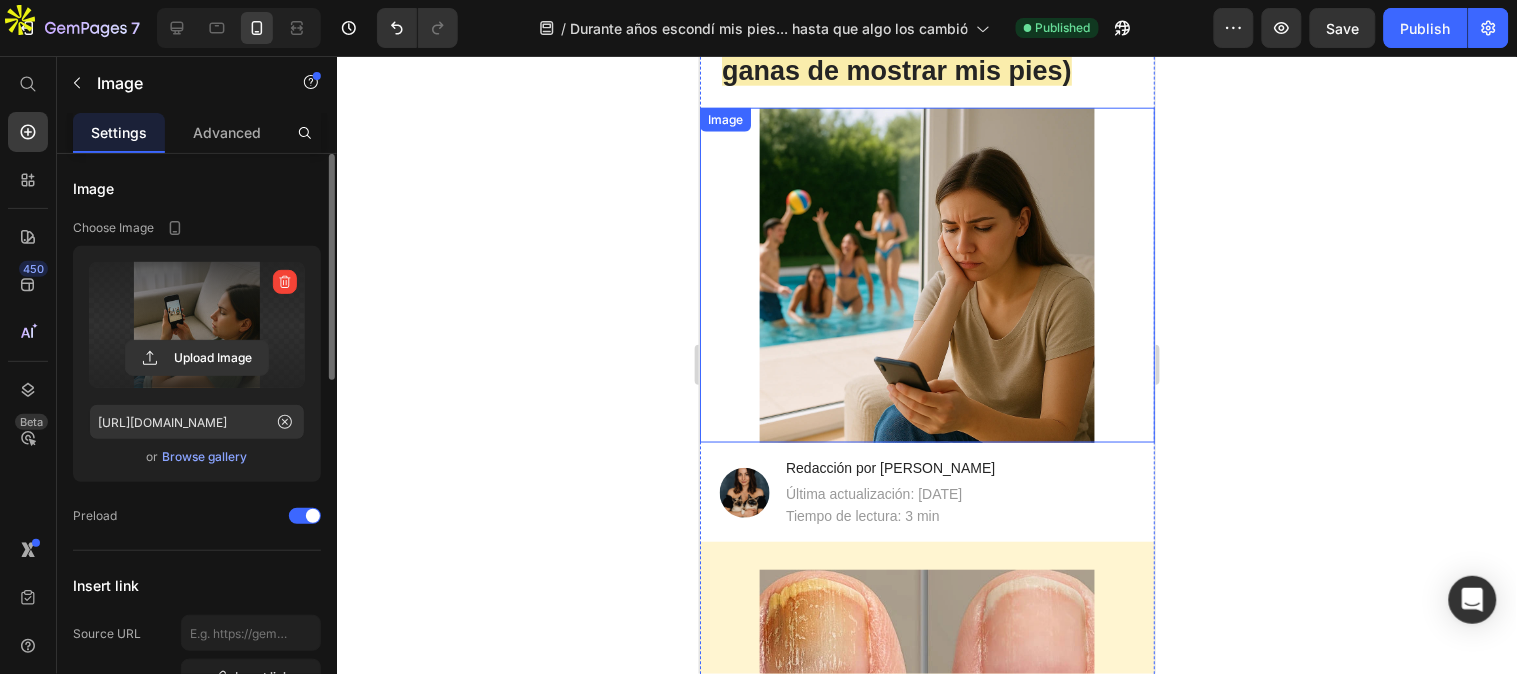scroll, scrollTop: 777, scrollLeft: 0, axis: vertical 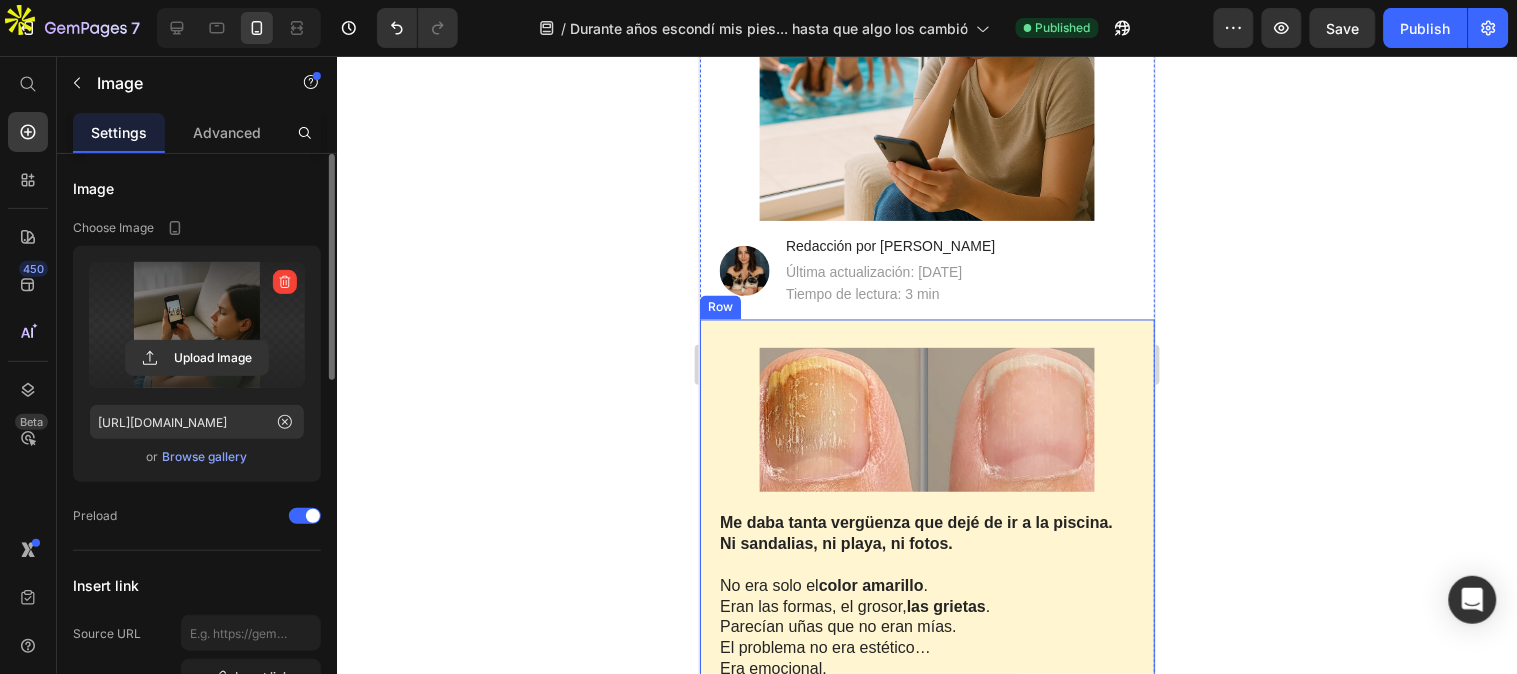 click at bounding box center (926, 419) 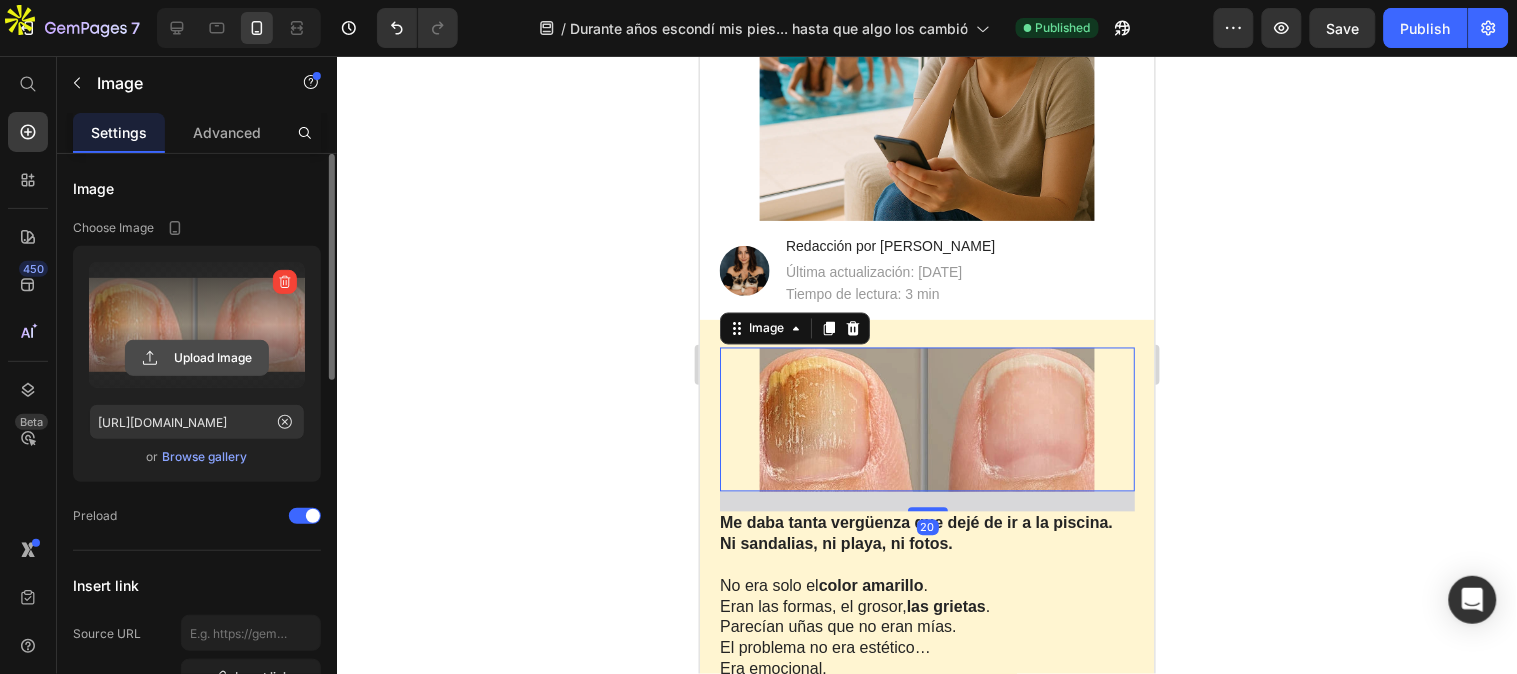 click 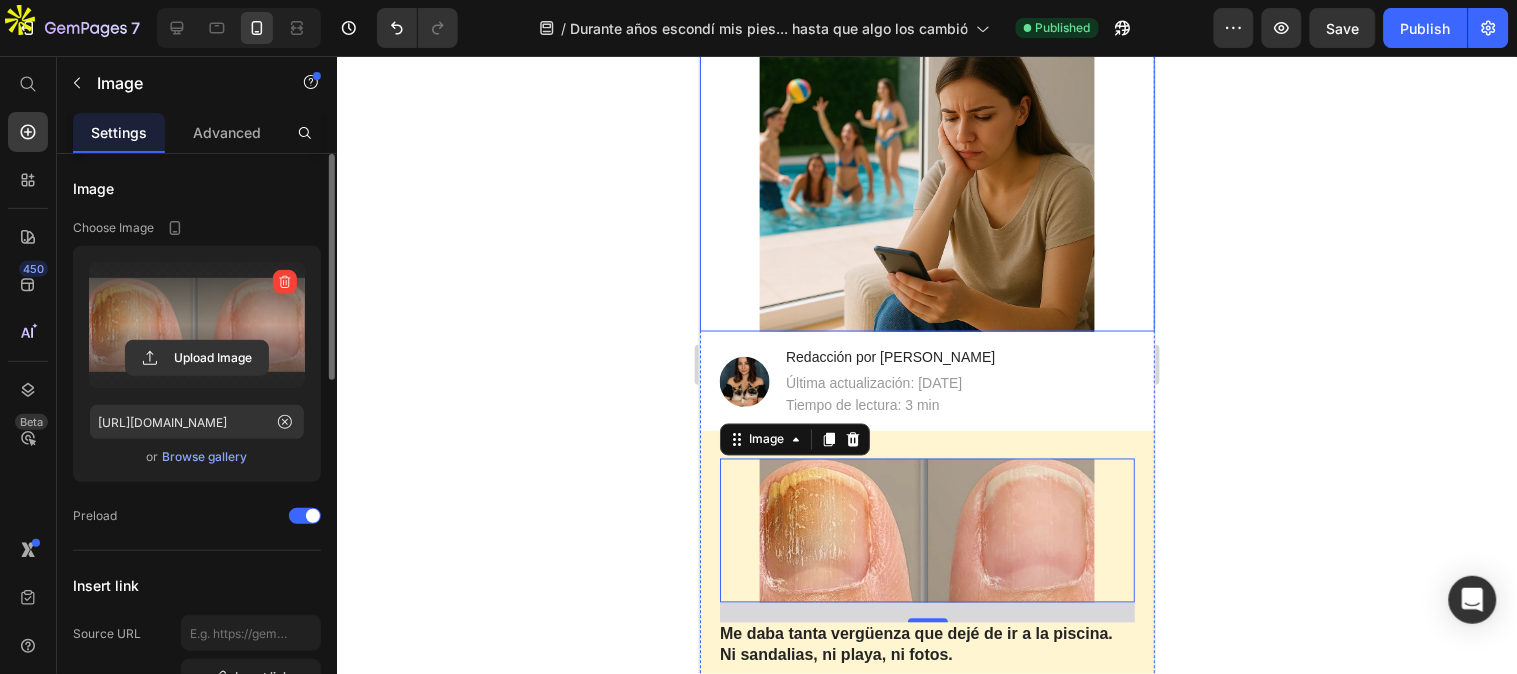 scroll, scrollTop: 444, scrollLeft: 0, axis: vertical 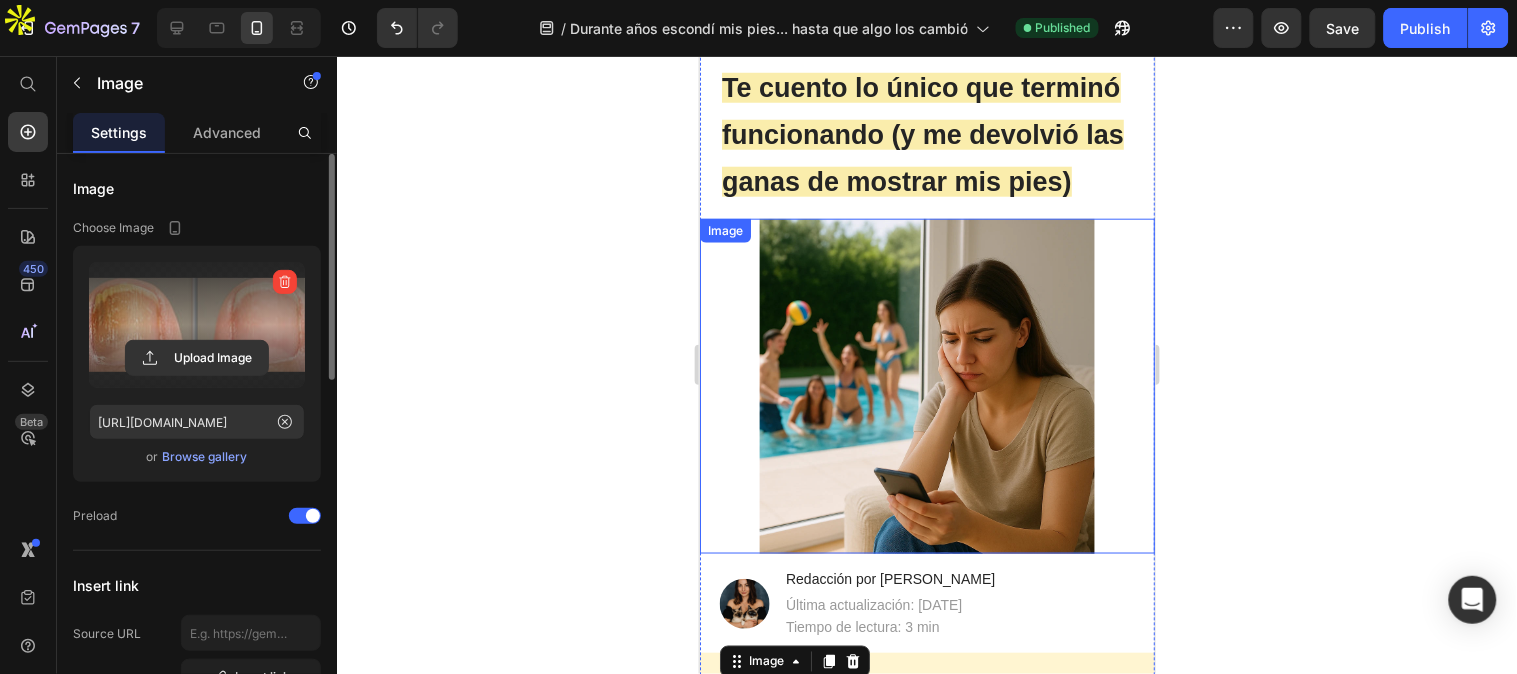 click at bounding box center [926, 385] 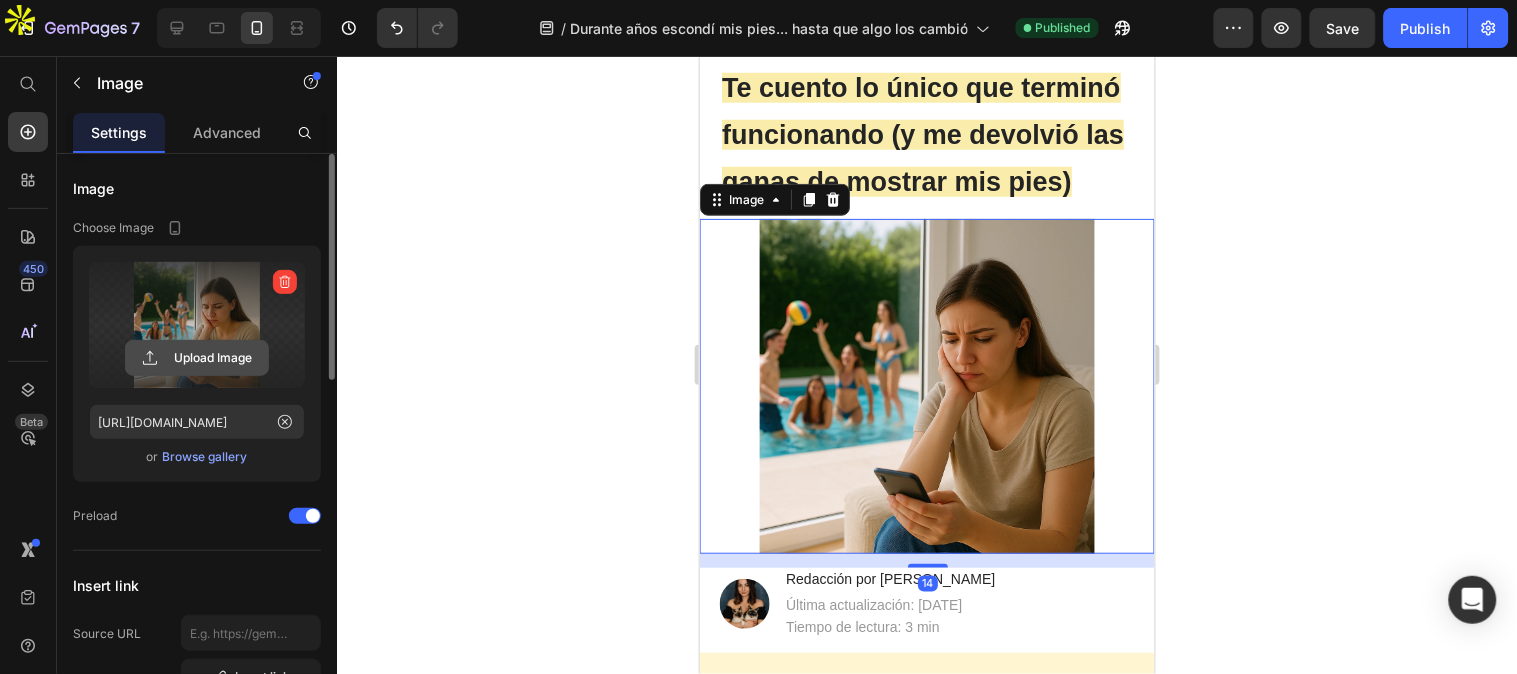 click 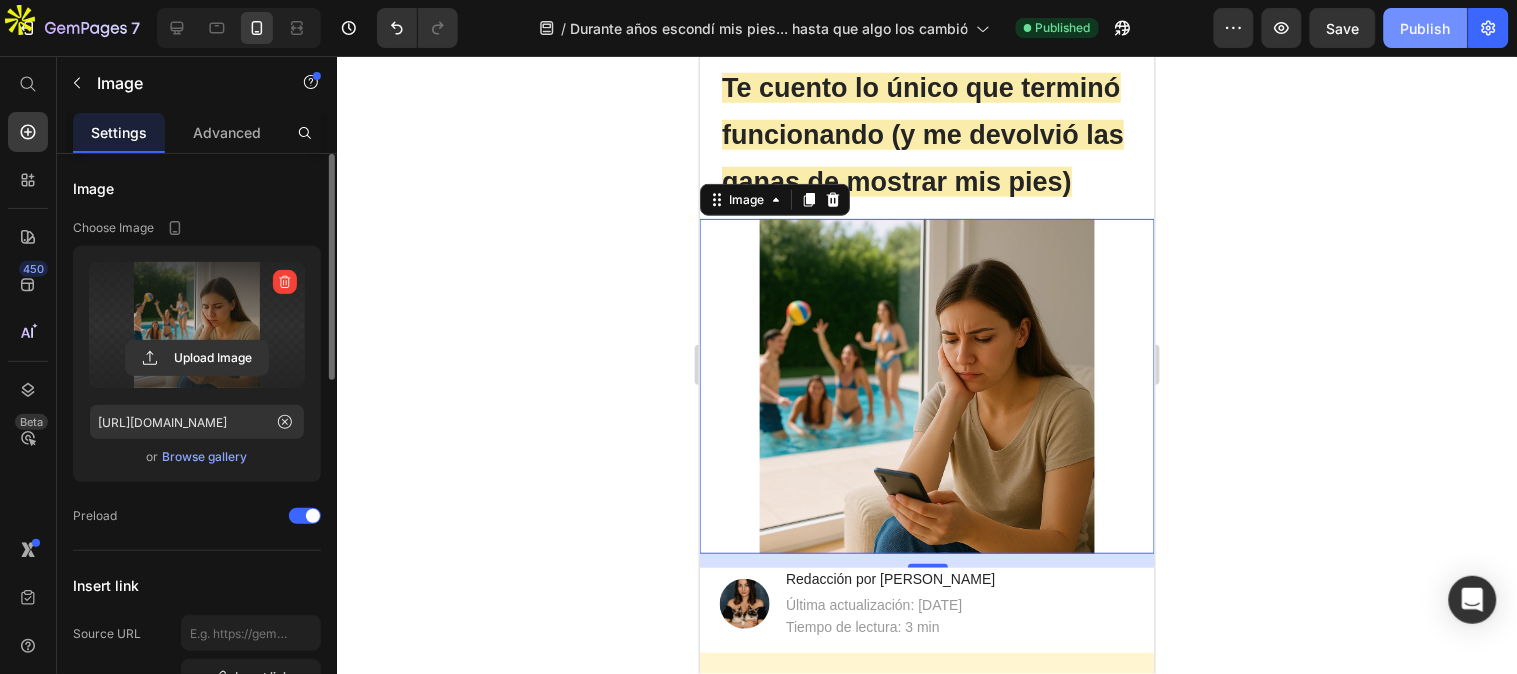 click on "Publish" 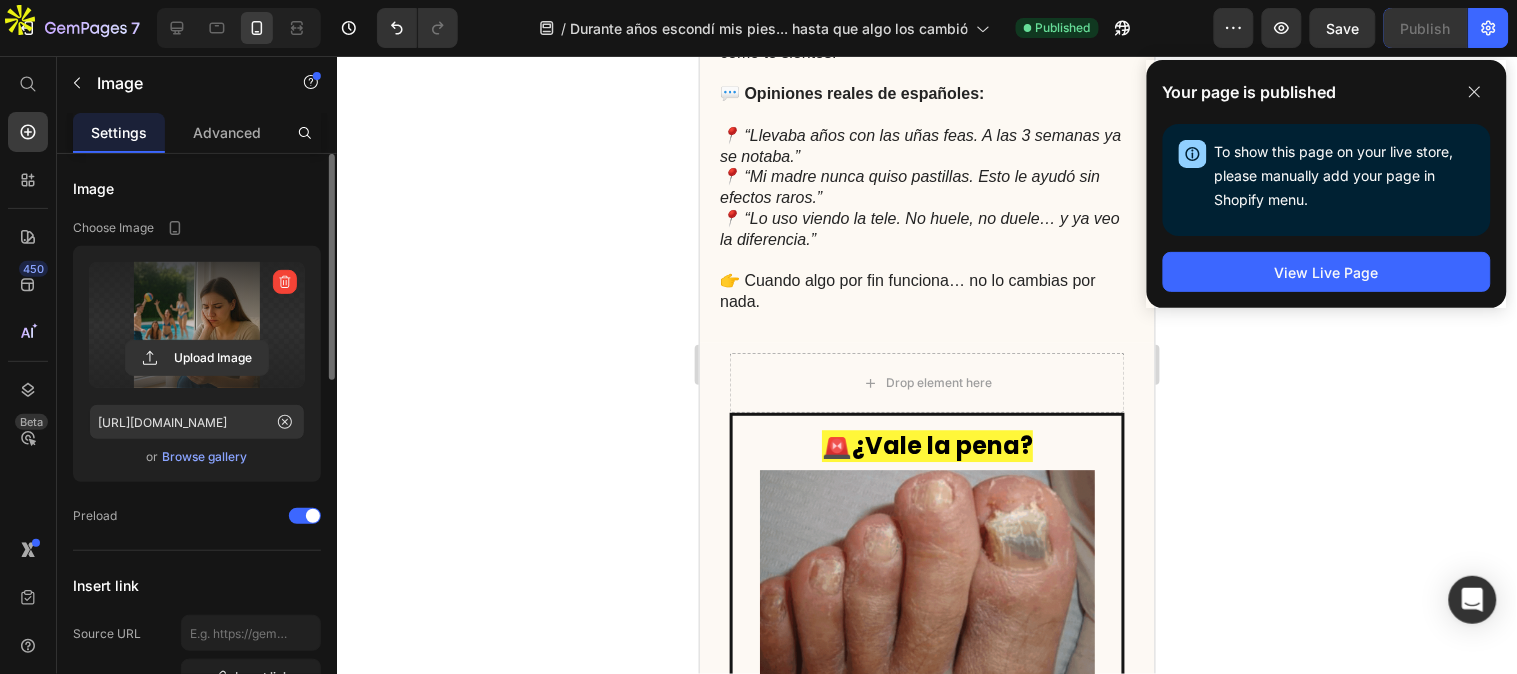 scroll, scrollTop: 7444, scrollLeft: 0, axis: vertical 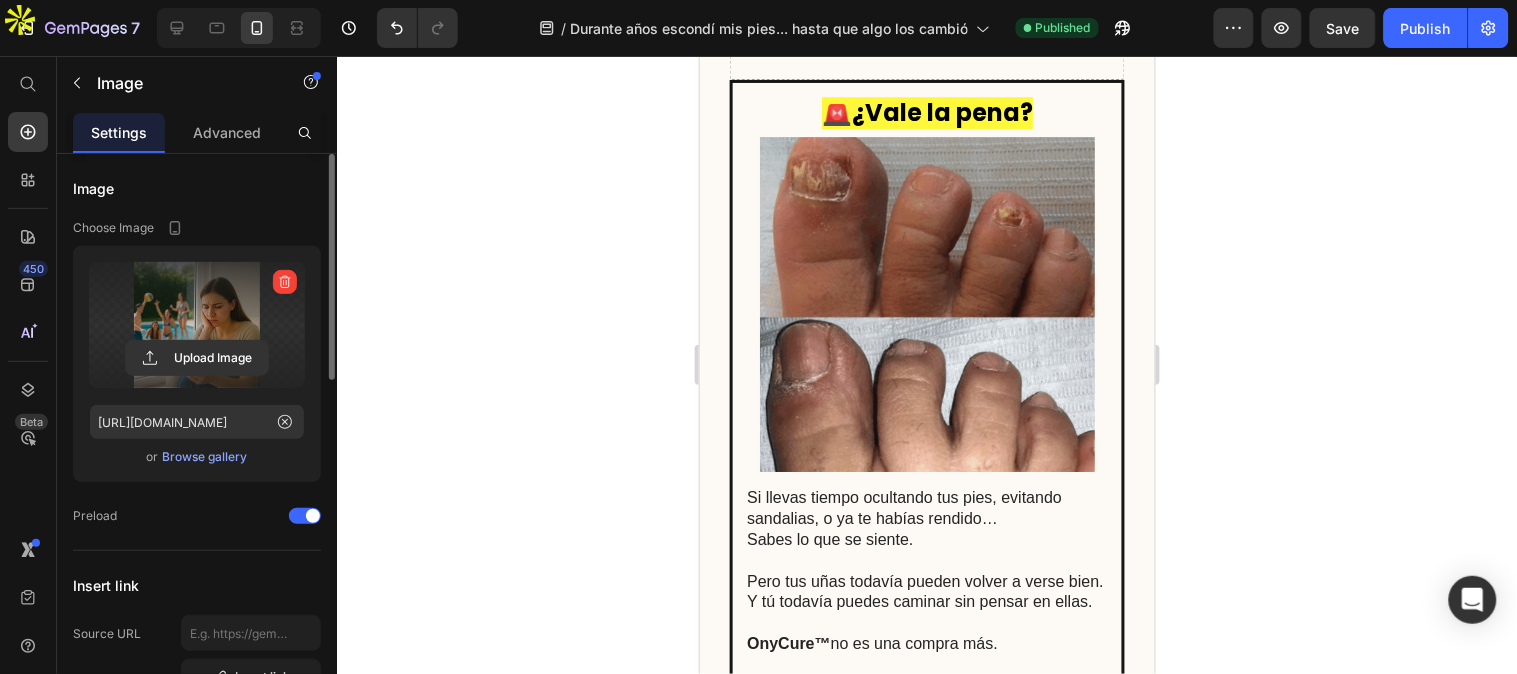 click 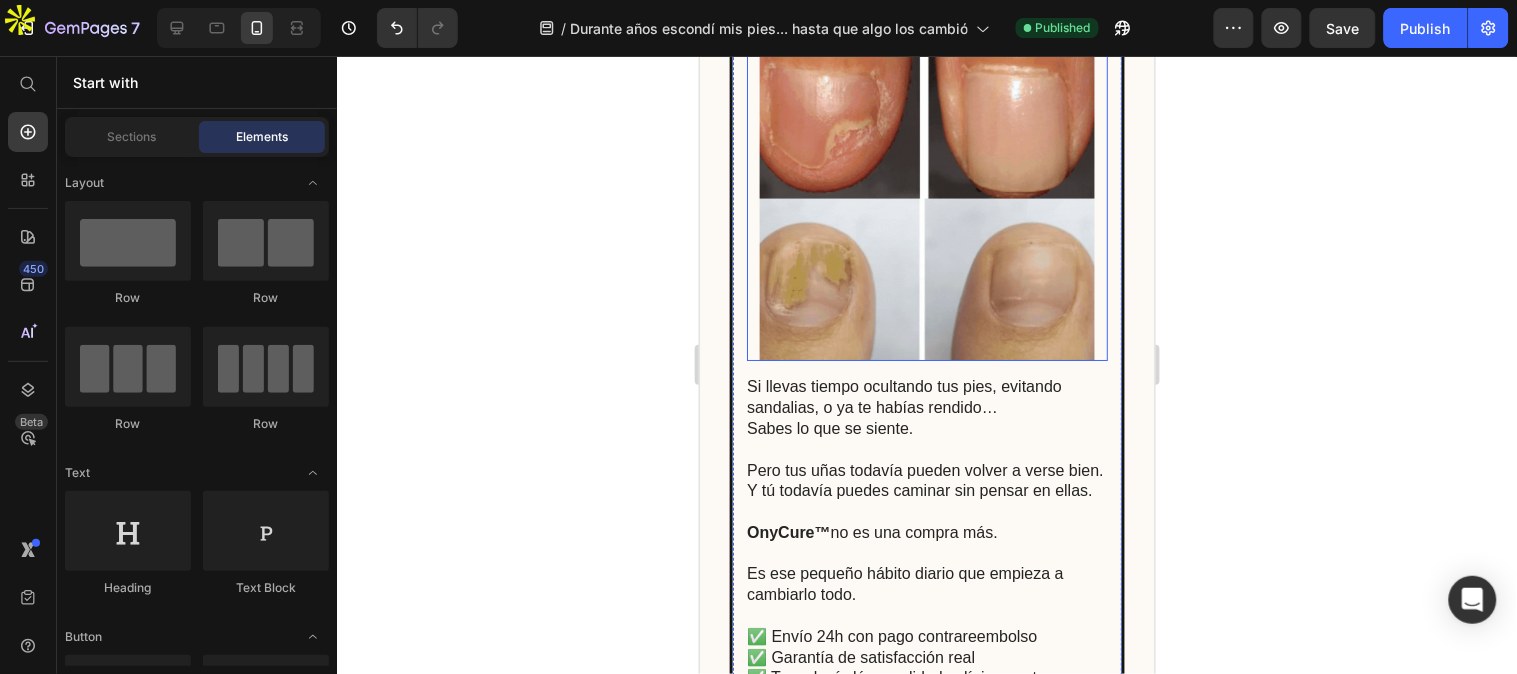 scroll, scrollTop: 7444, scrollLeft: 0, axis: vertical 